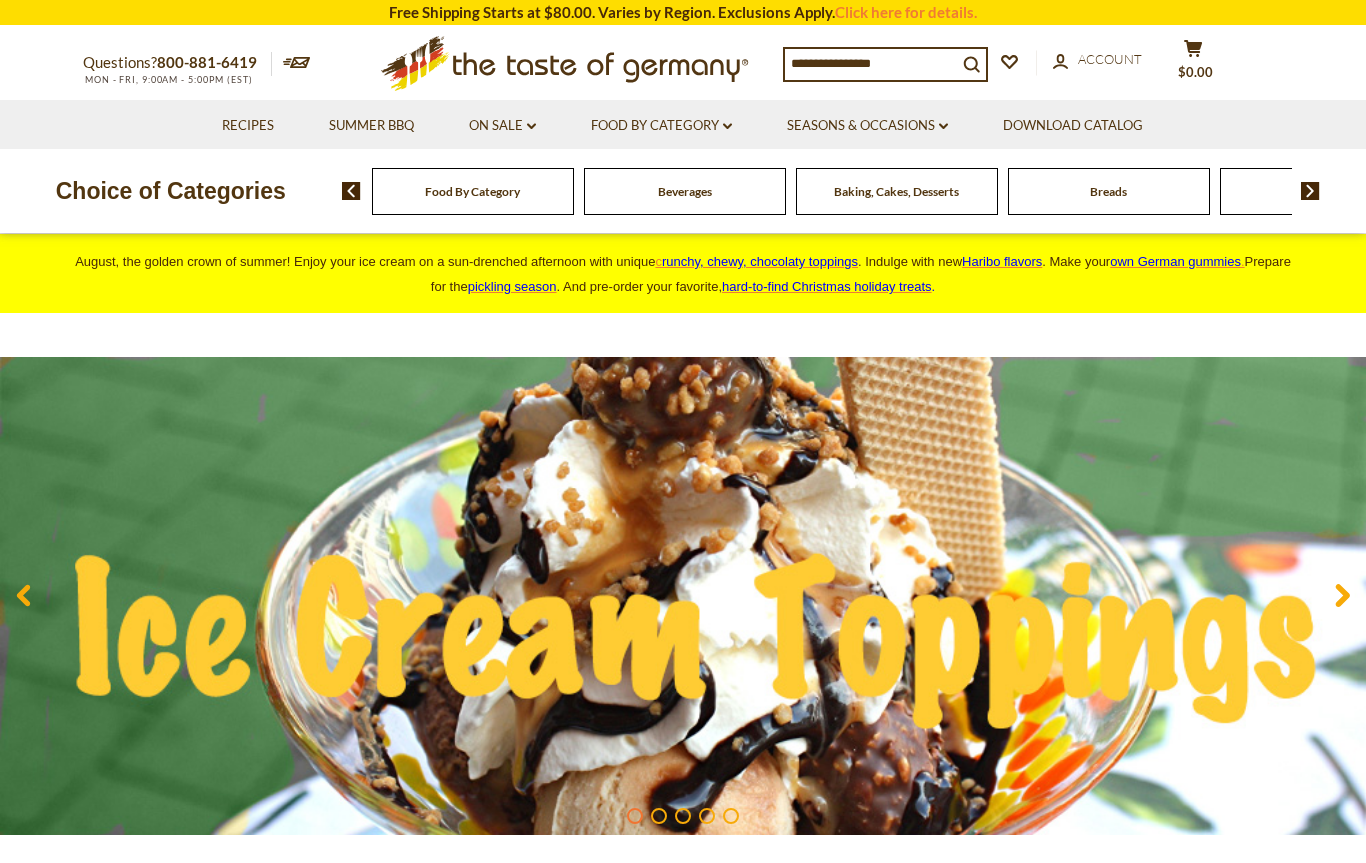 scroll, scrollTop: 0, scrollLeft: 0, axis: both 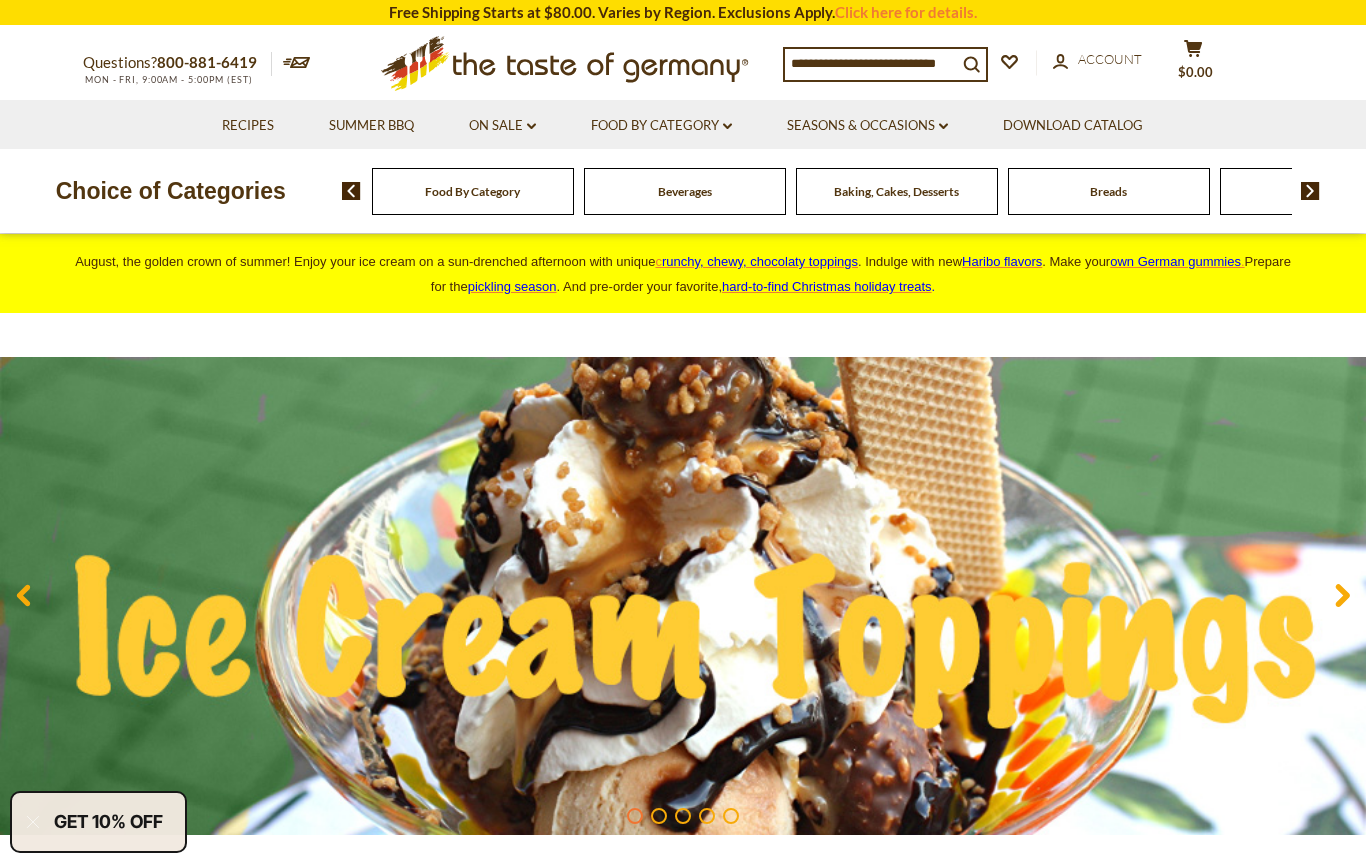 click at bounding box center [1310, 191] 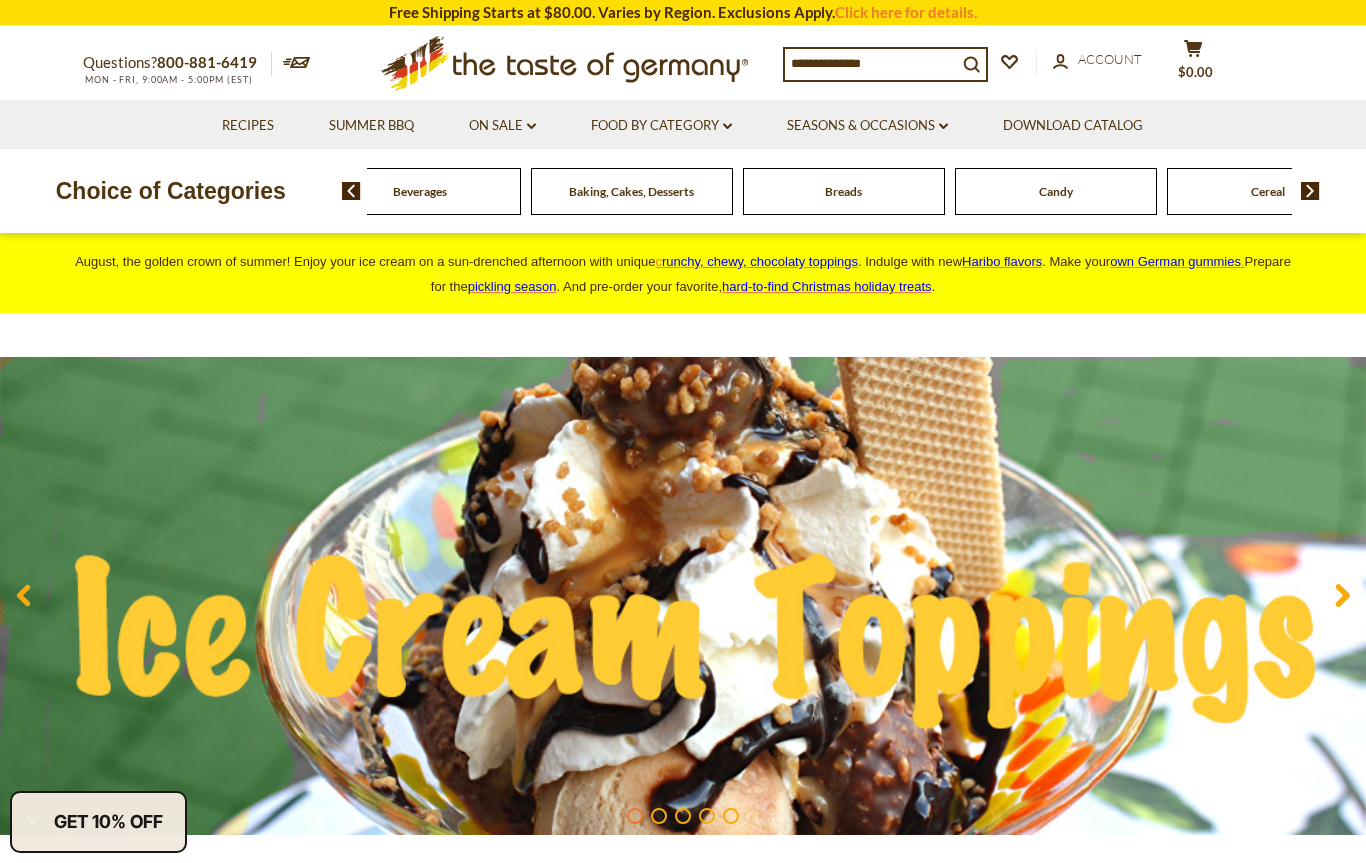 click at bounding box center [1310, 191] 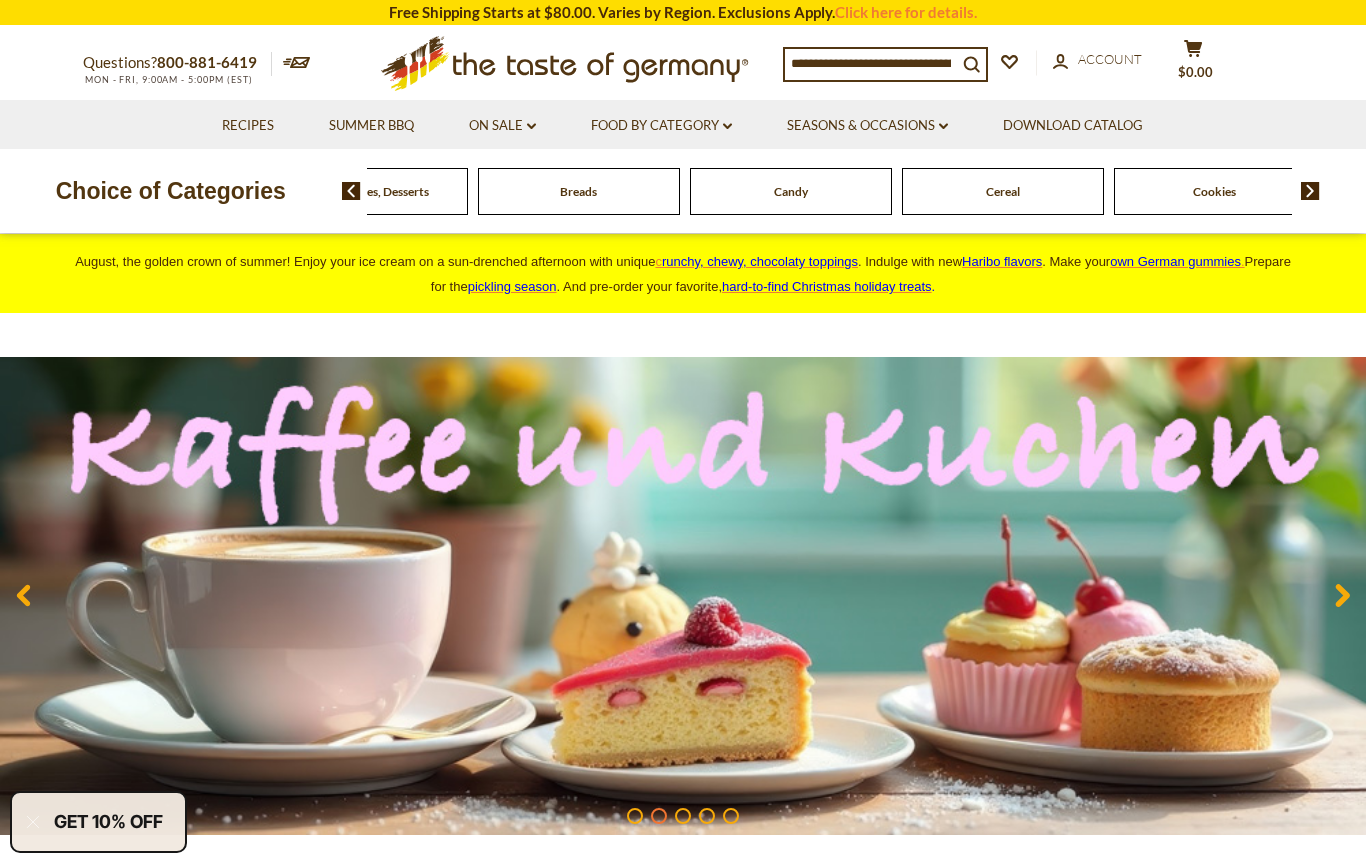 click on "search_icon" at bounding box center [971, 62] 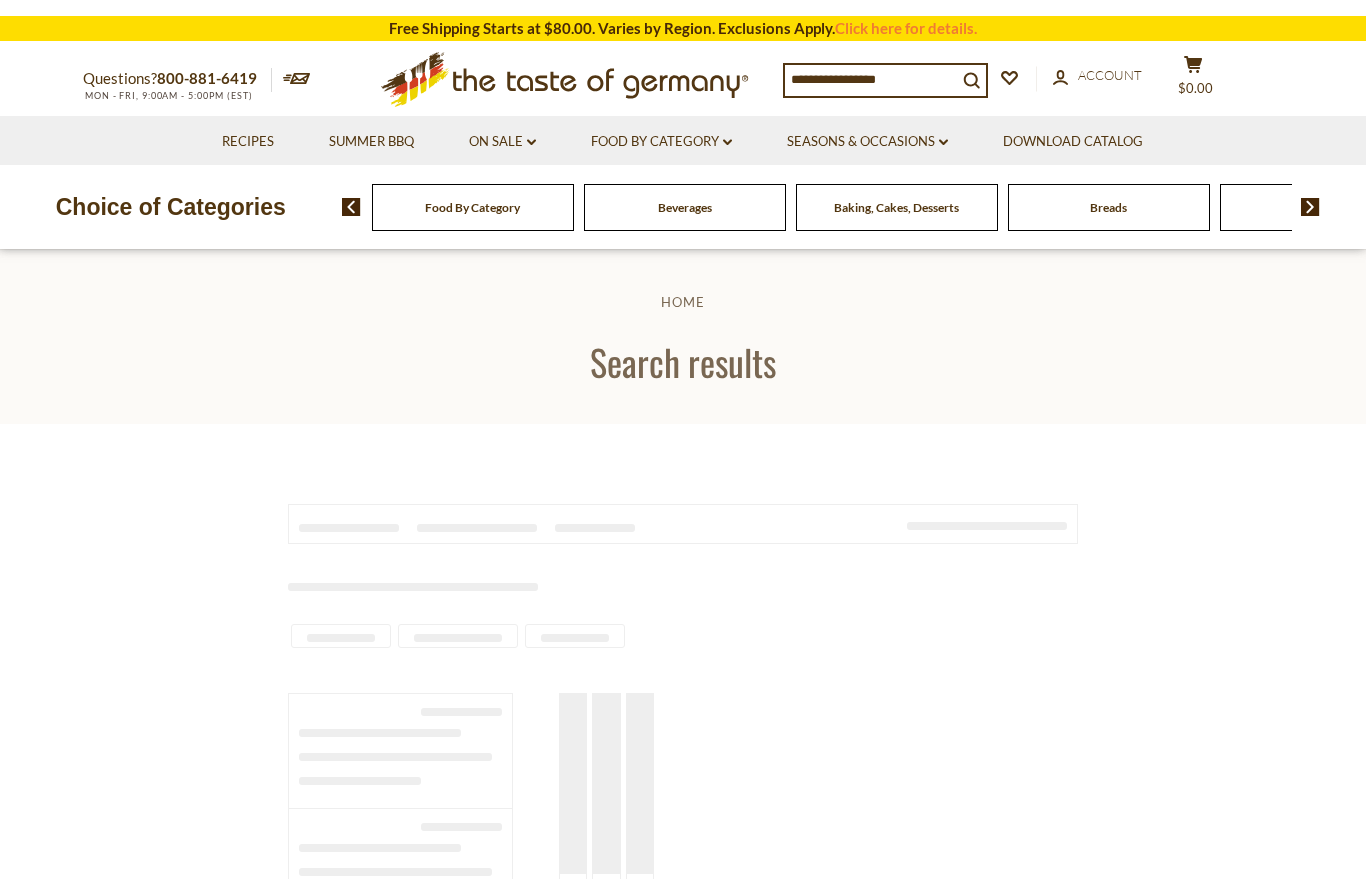 scroll, scrollTop: 0, scrollLeft: 0, axis: both 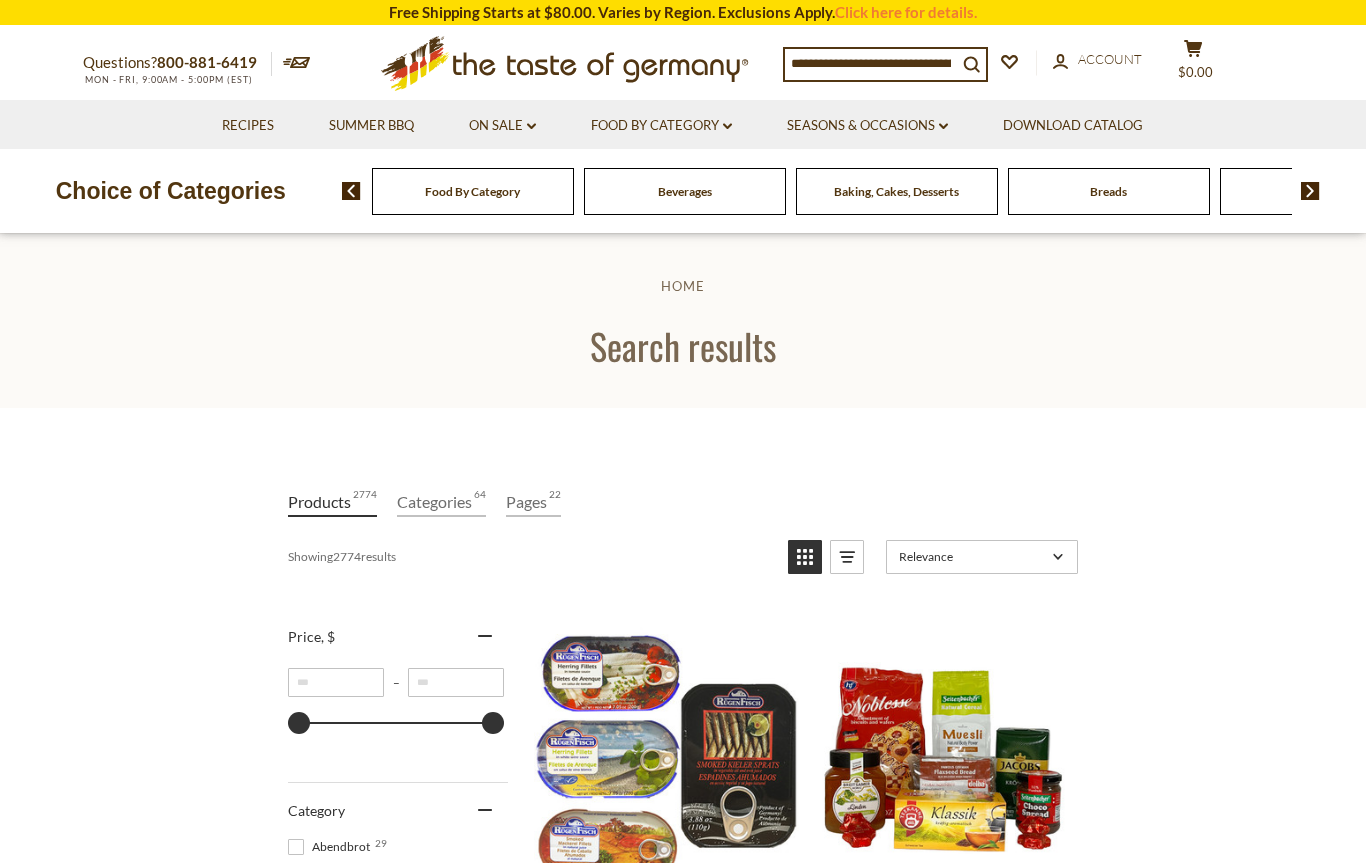click at bounding box center (871, 63) 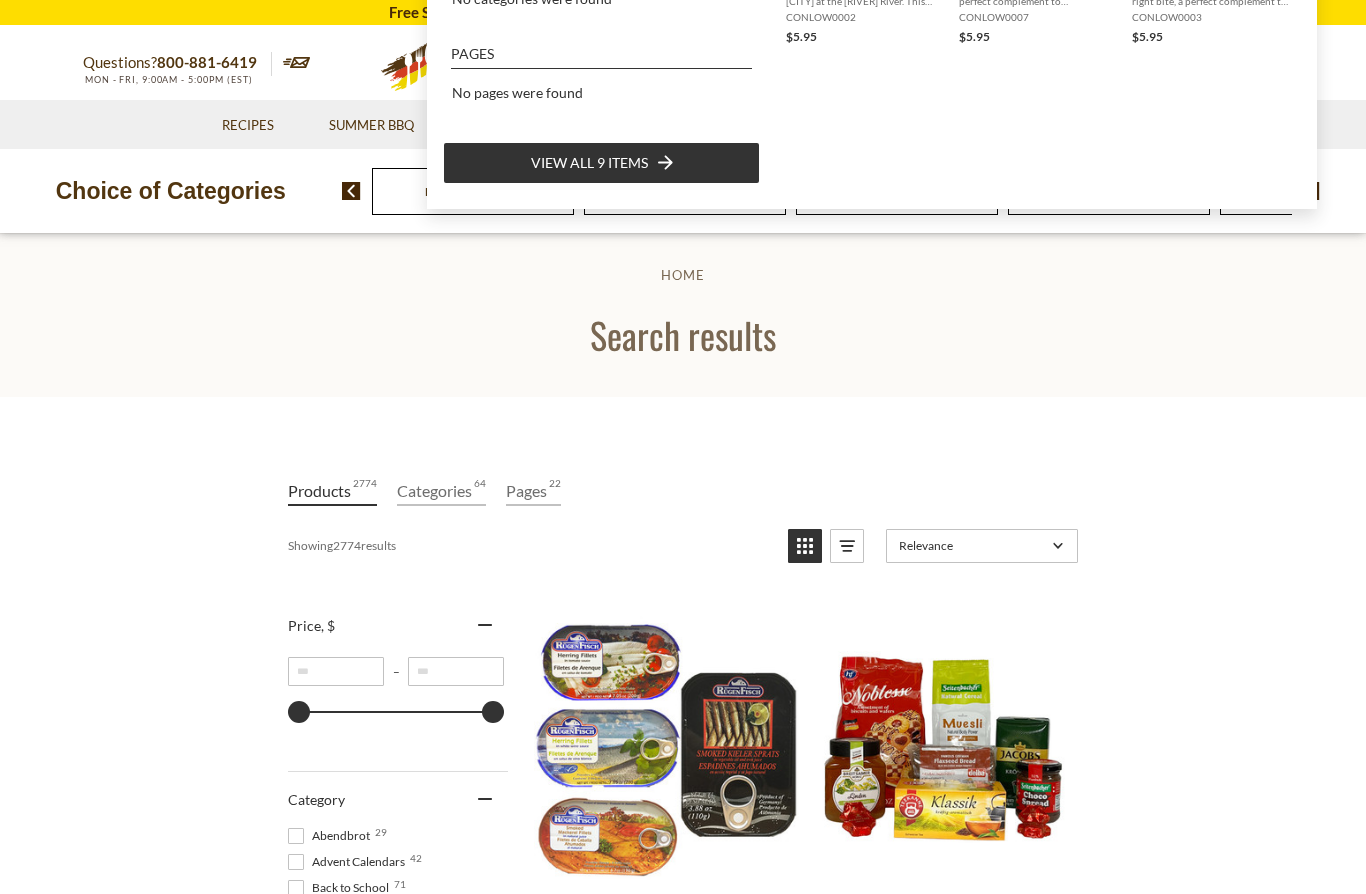 type on "***" 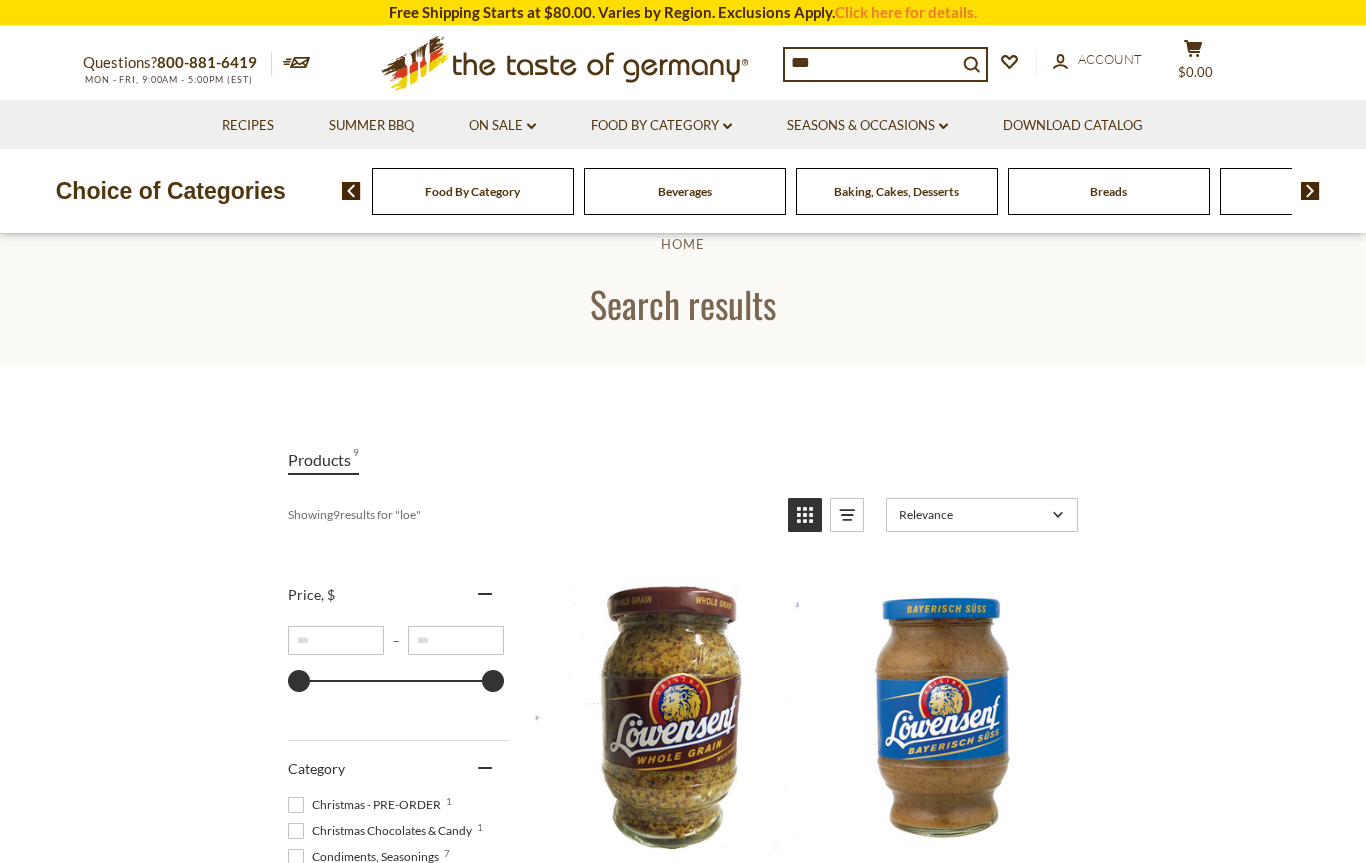 scroll, scrollTop: 0, scrollLeft: 0, axis: both 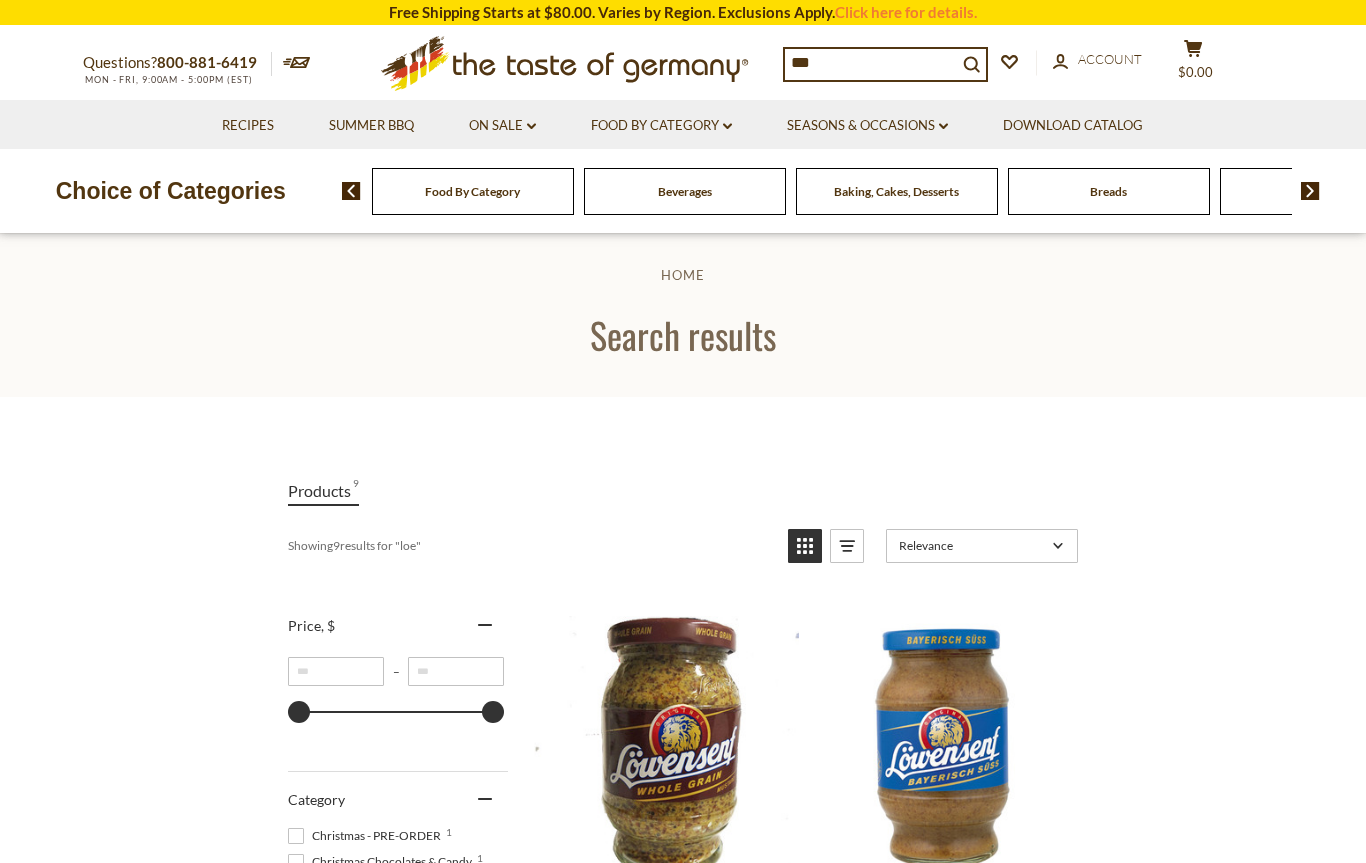 click on "Download Catalog" at bounding box center [1073, 126] 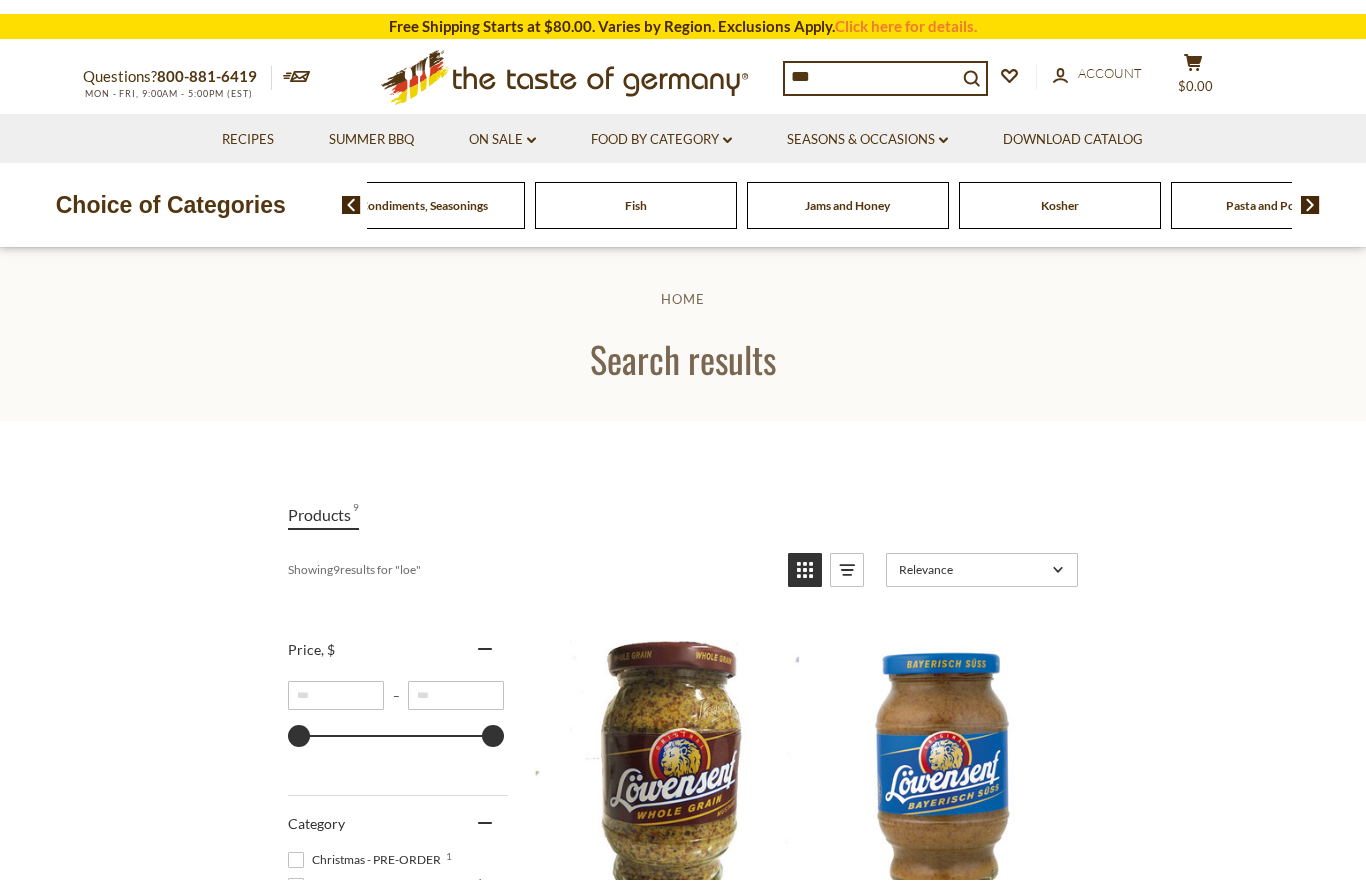 scroll, scrollTop: 0, scrollLeft: 0, axis: both 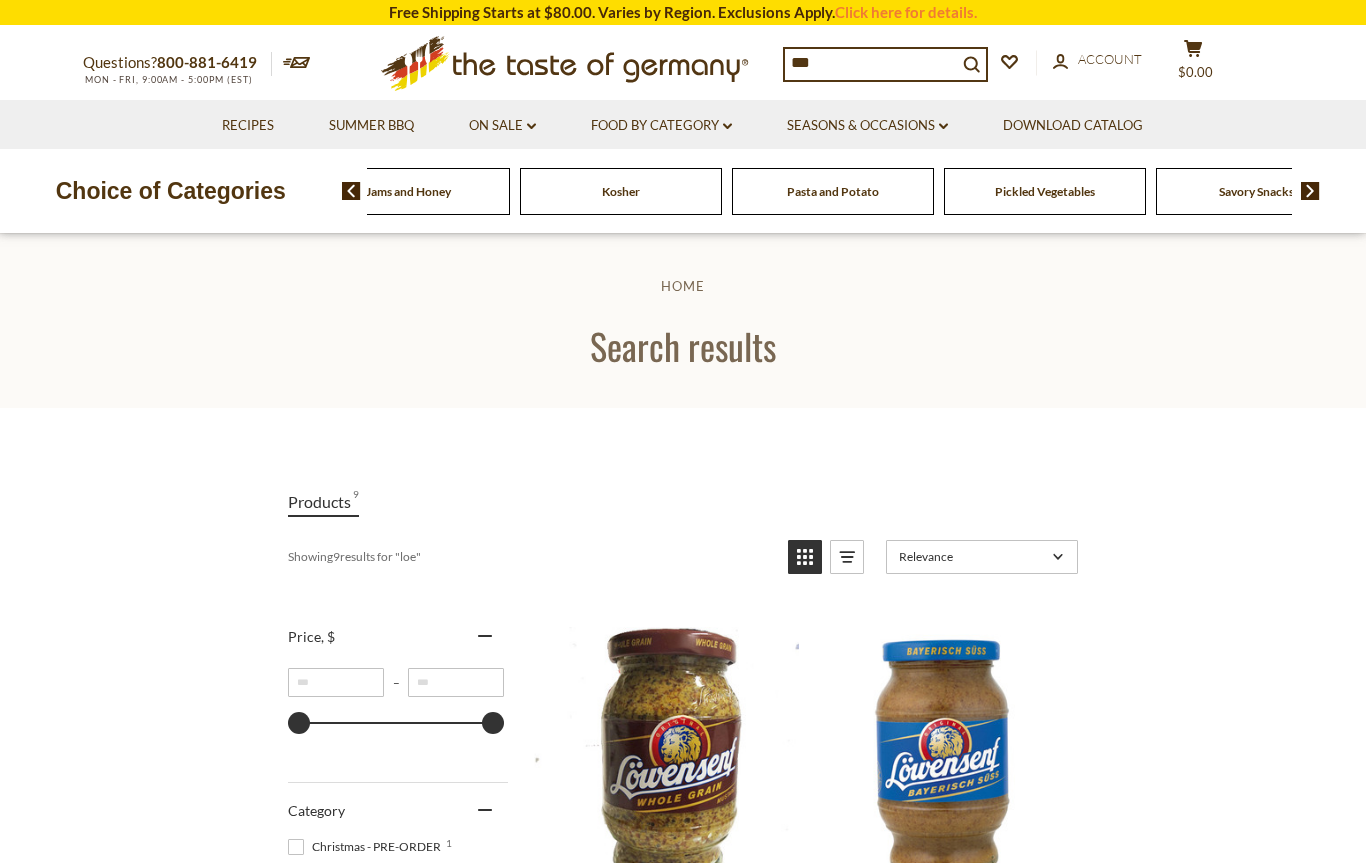 click on "***" at bounding box center [871, 63] 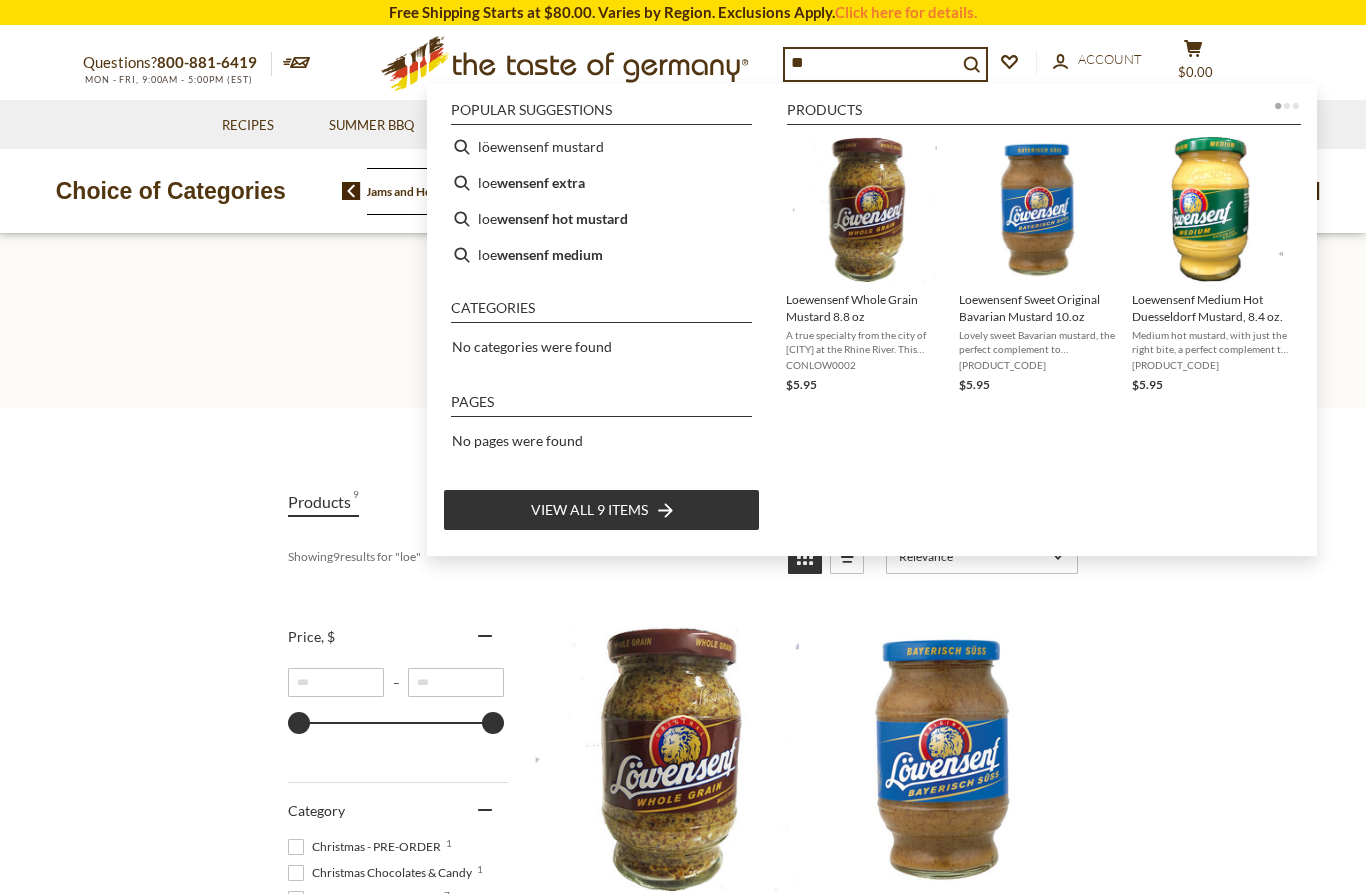 type on "*" 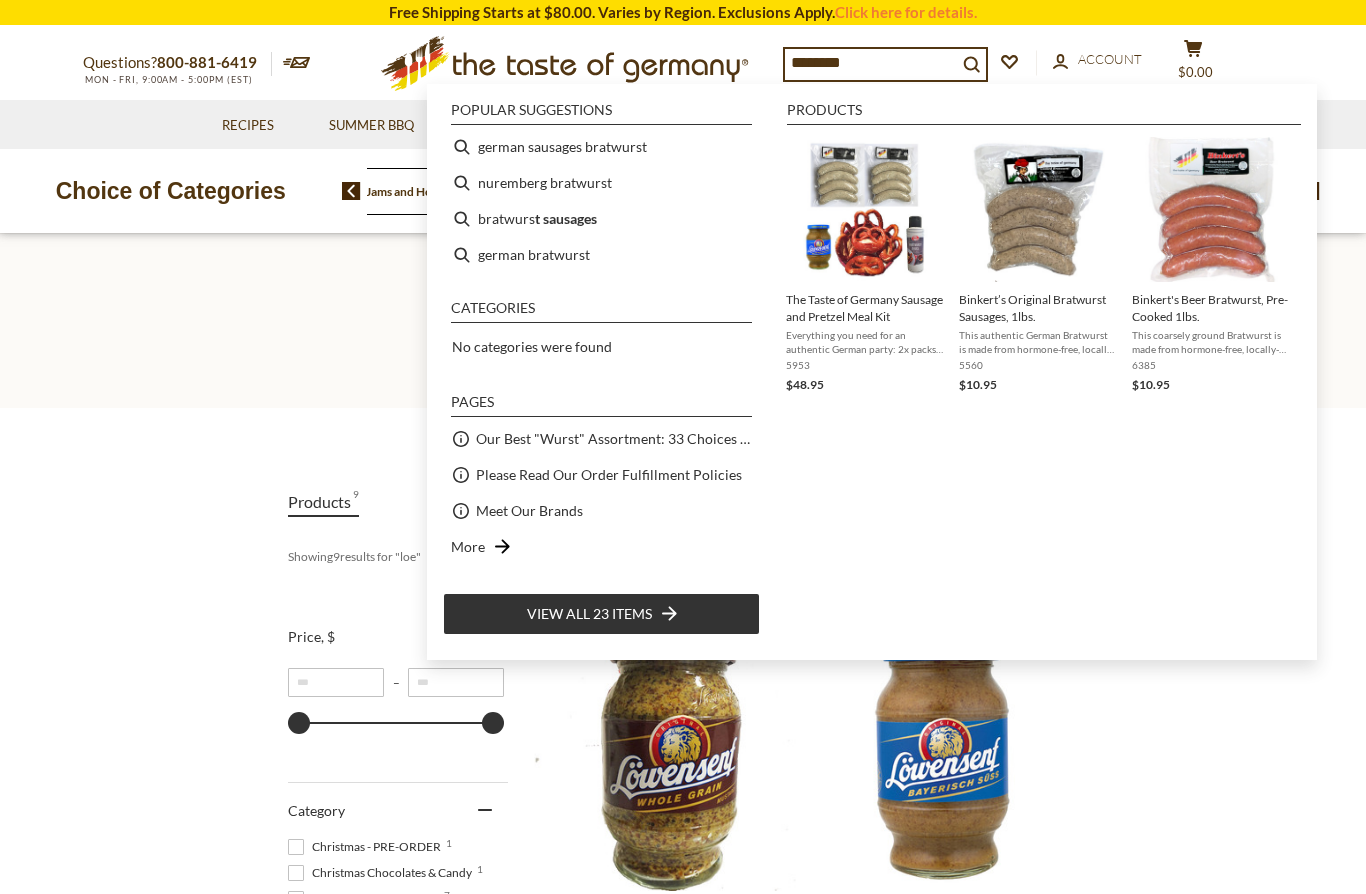 type on "*********" 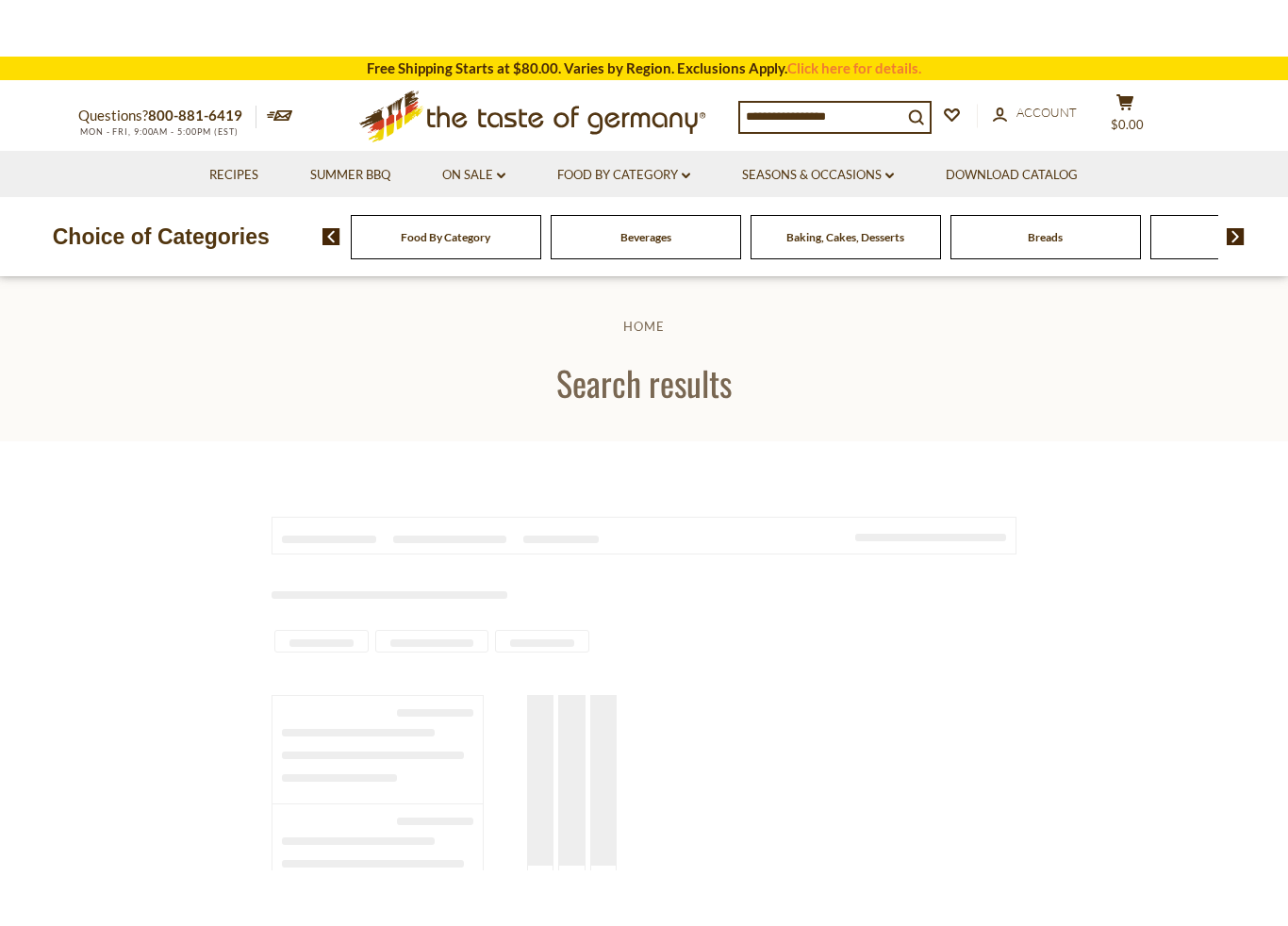 scroll, scrollTop: 0, scrollLeft: 0, axis: both 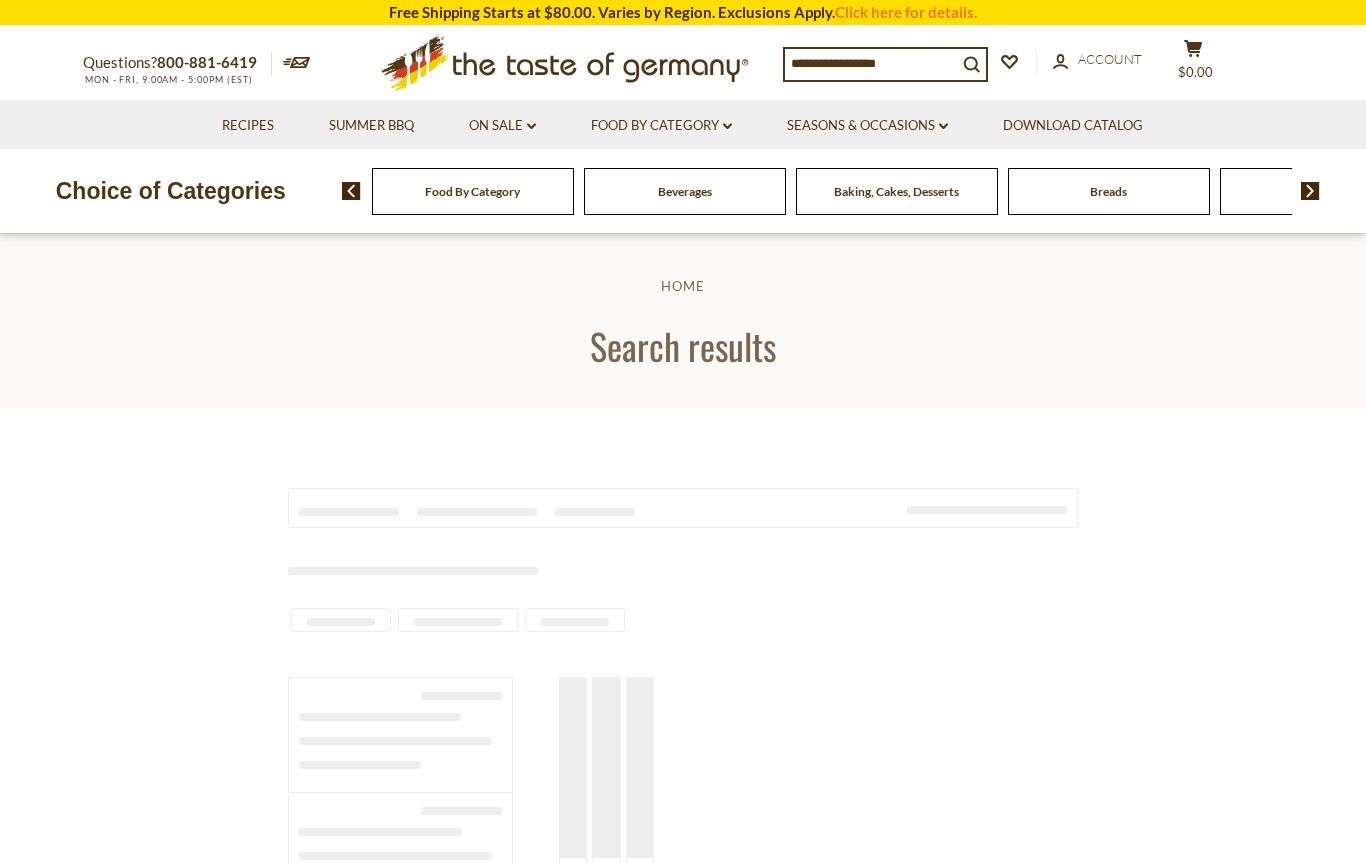 type on "*********" 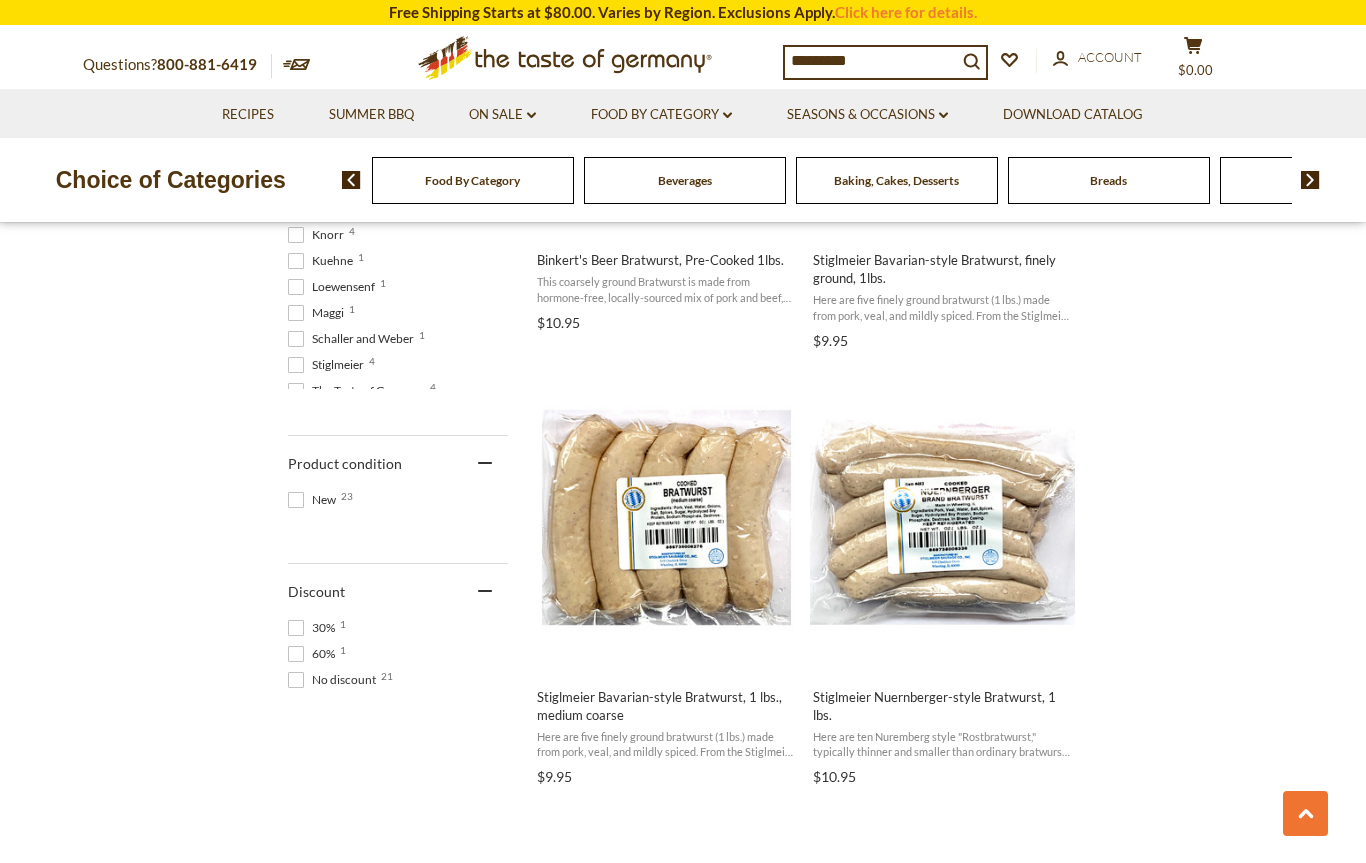 scroll, scrollTop: 1096, scrollLeft: 0, axis: vertical 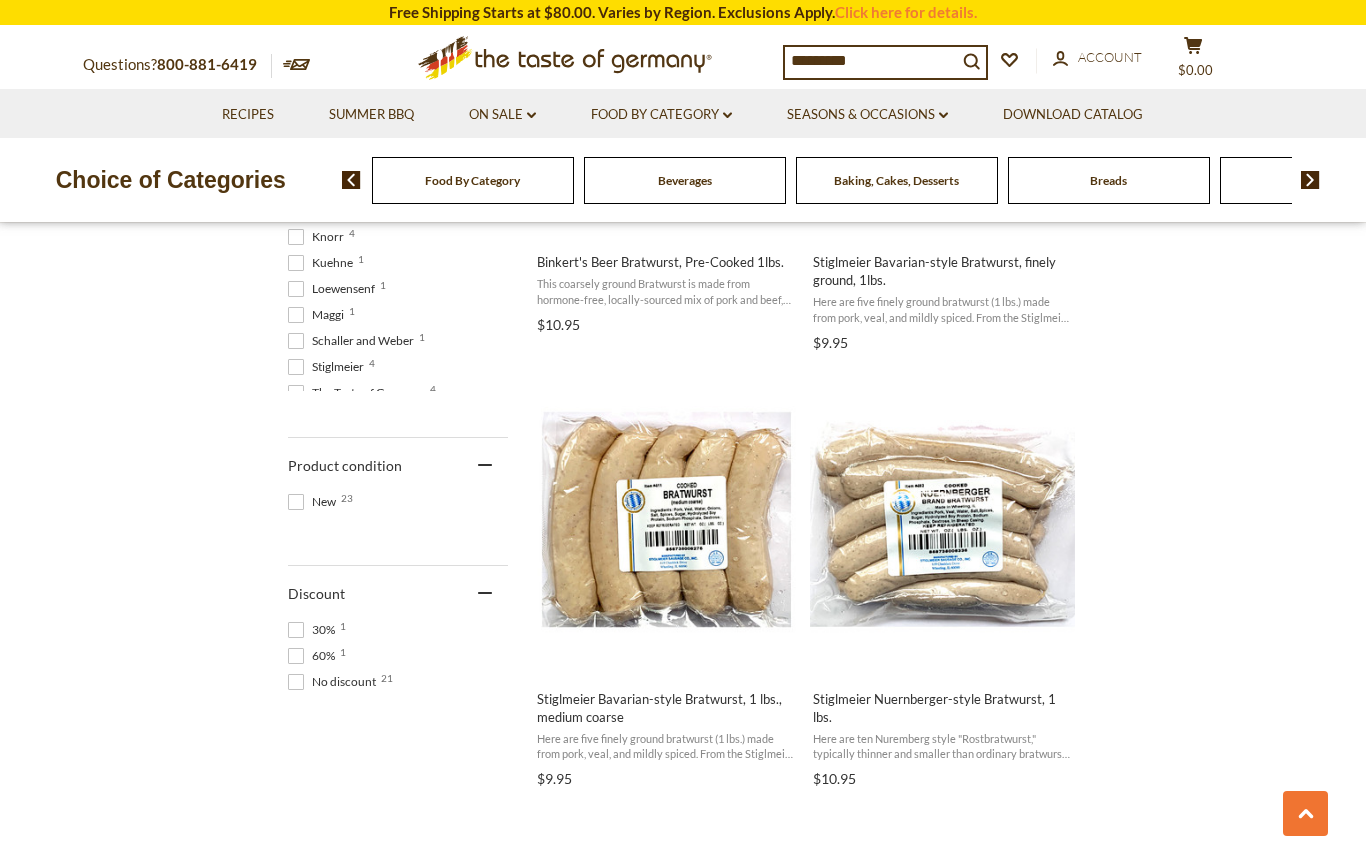 click on ".st0{fill:#EDD300;}
.st1{fill:#D33E21;}" 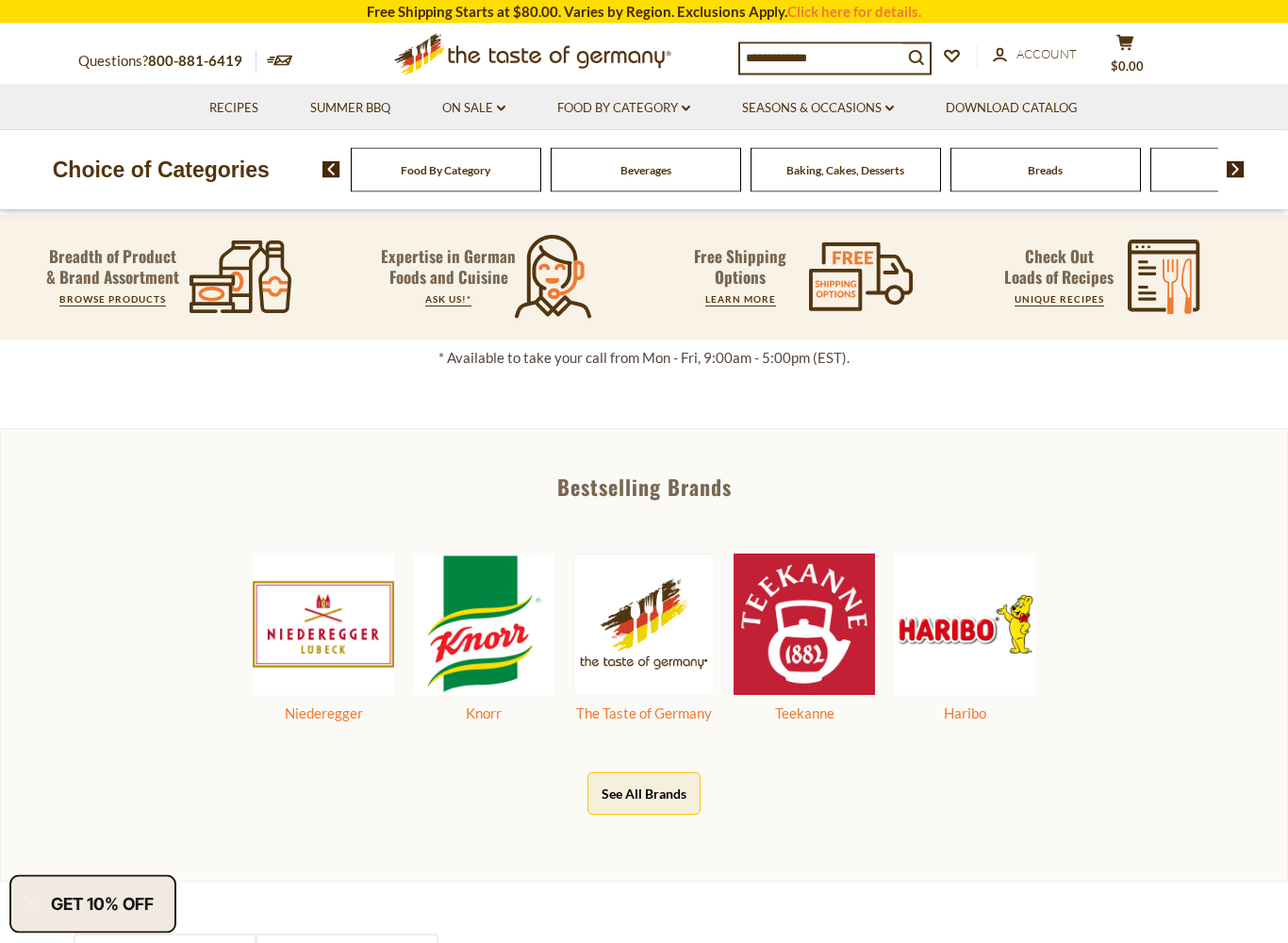 scroll, scrollTop: 632, scrollLeft: 0, axis: vertical 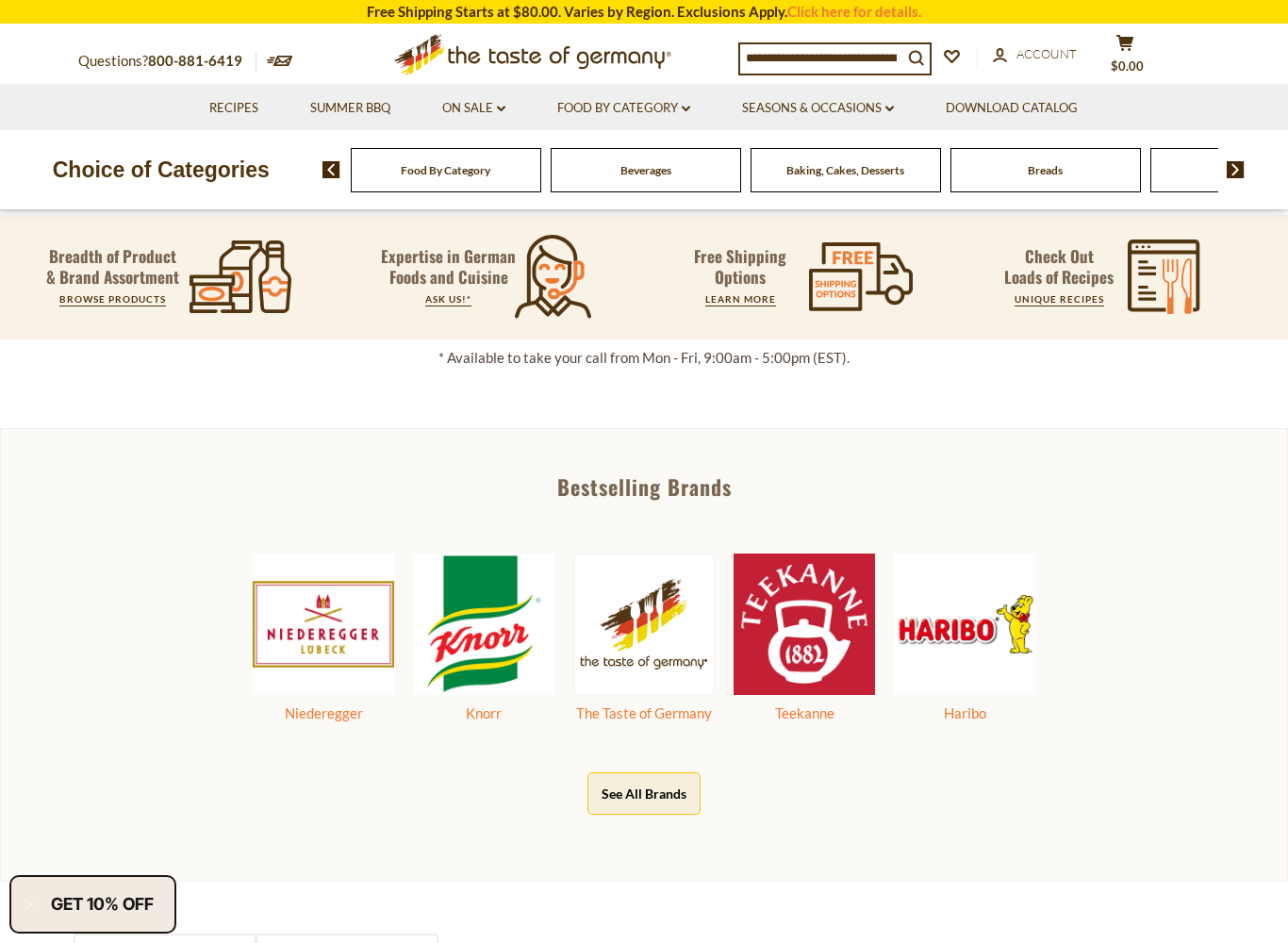 click on "Free Shipping Options" at bounding box center [740, 267] 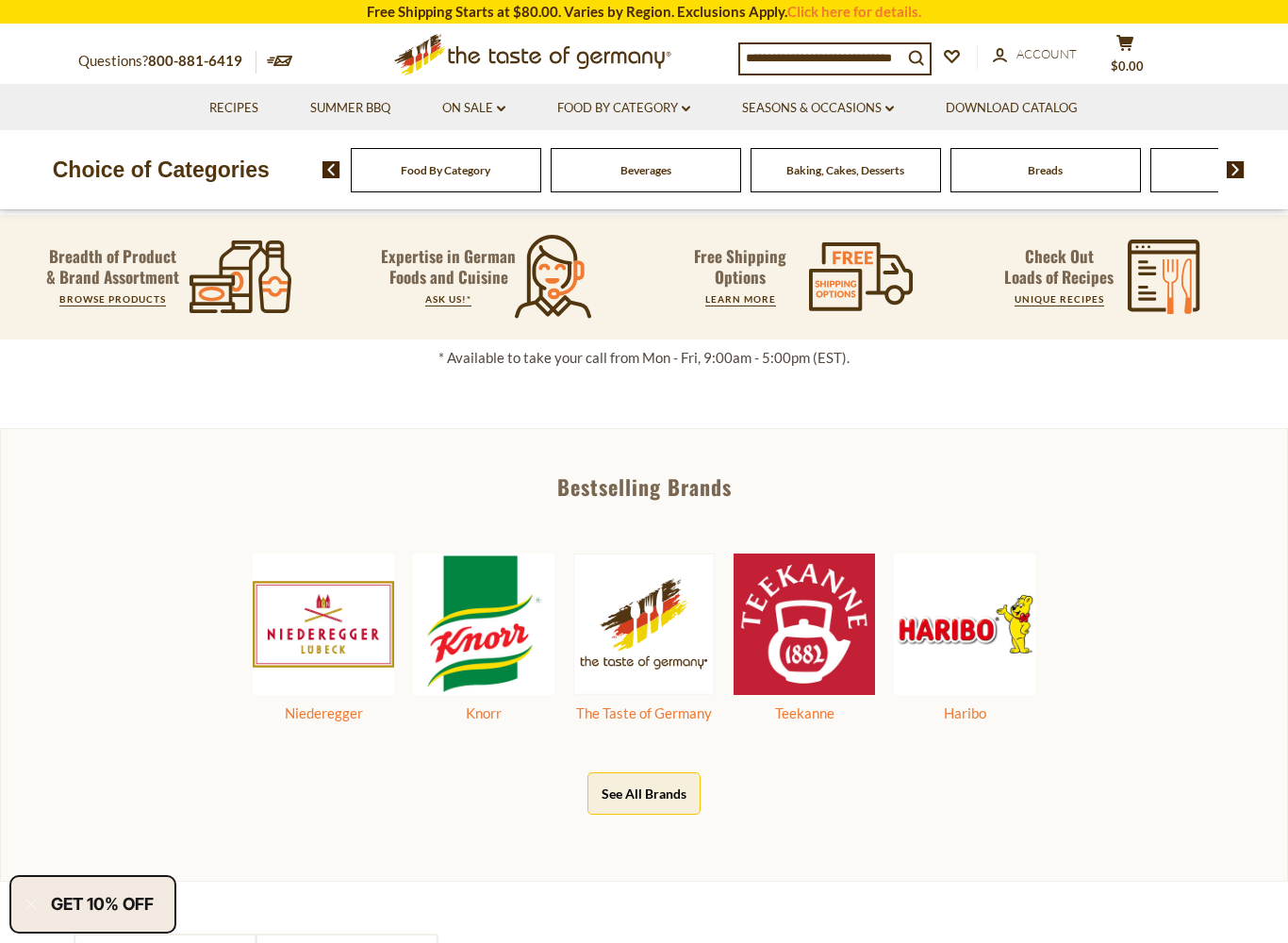 click on "Free Shipping Options" at bounding box center (740, 267) 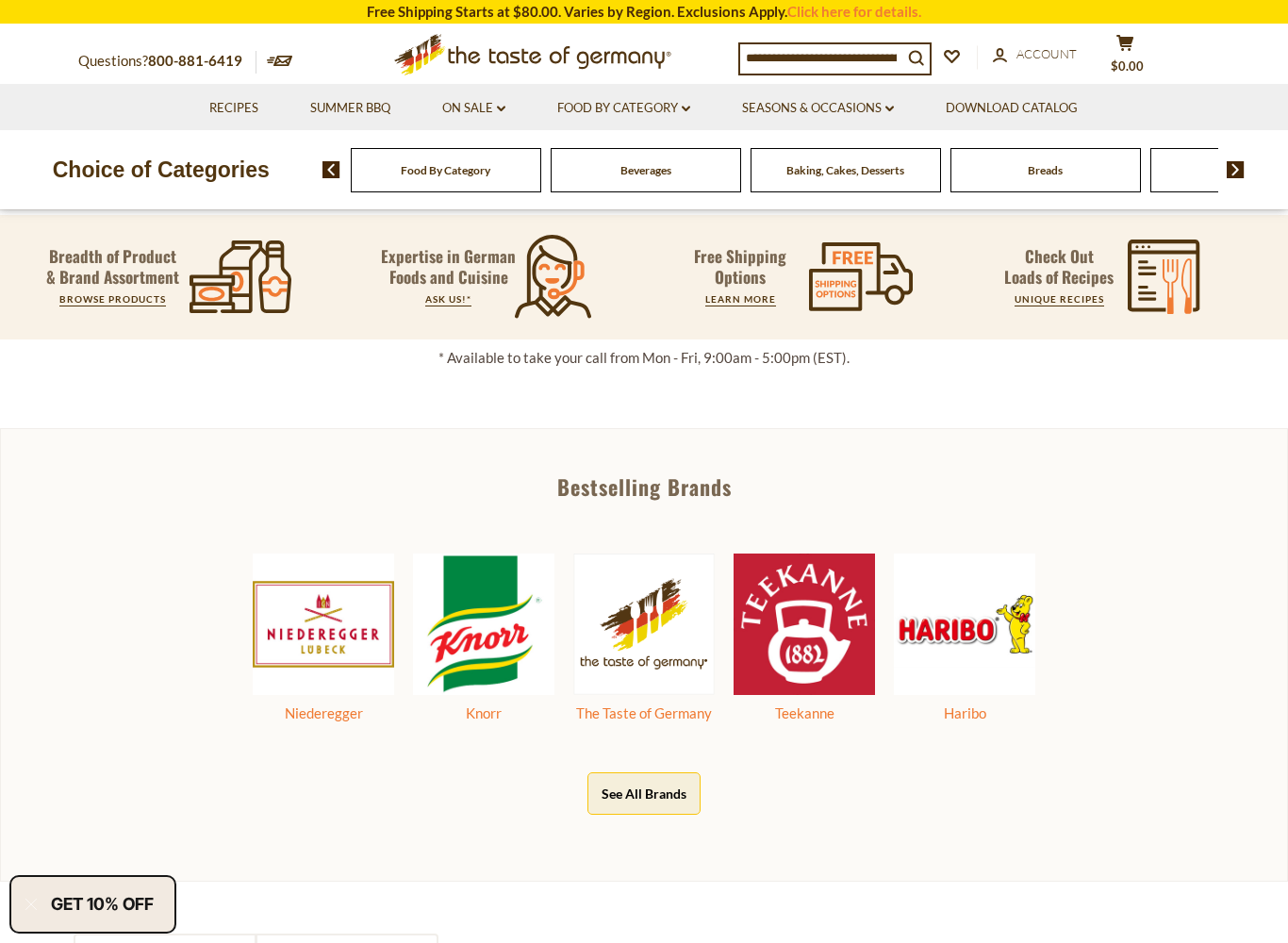 click 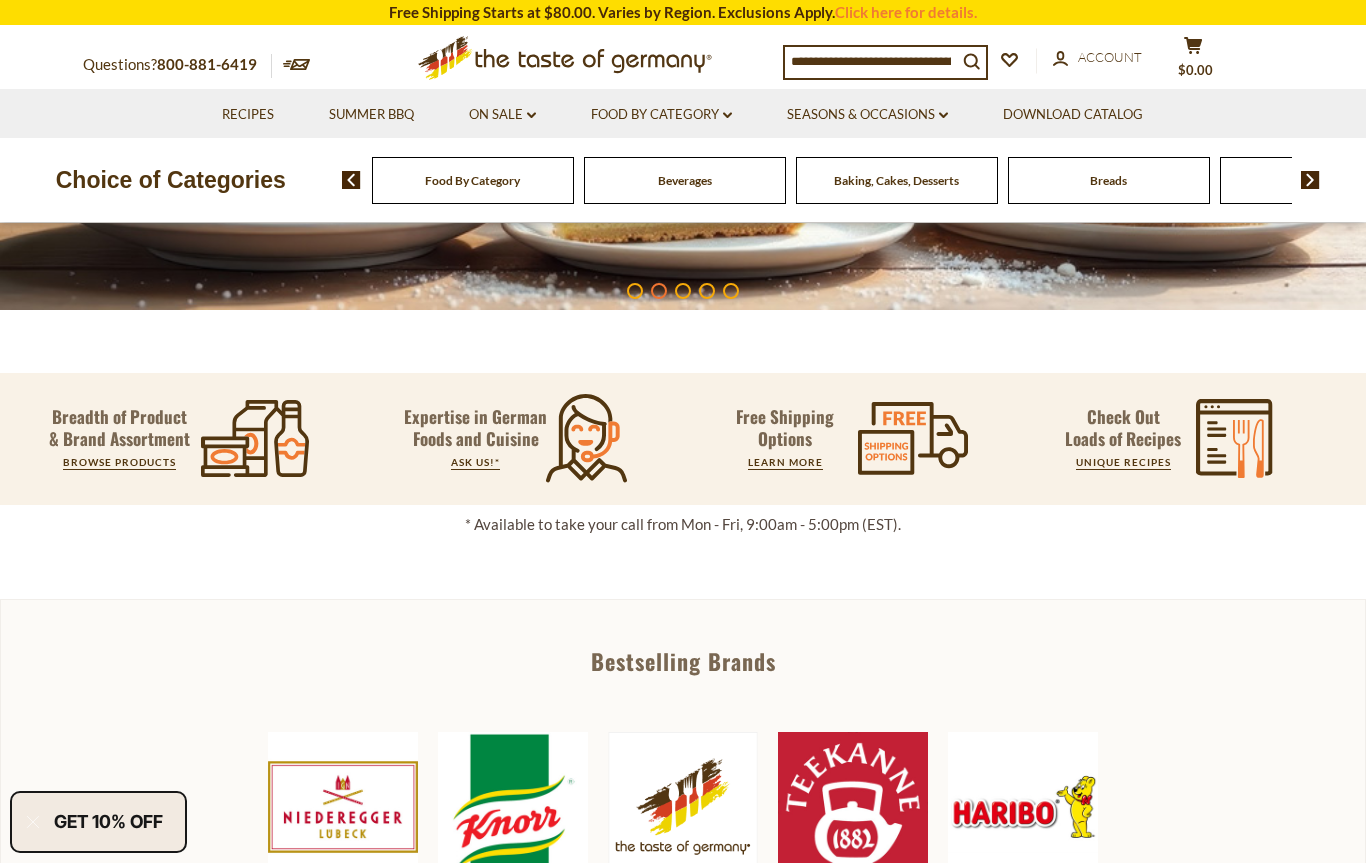 scroll, scrollTop: 517, scrollLeft: 0, axis: vertical 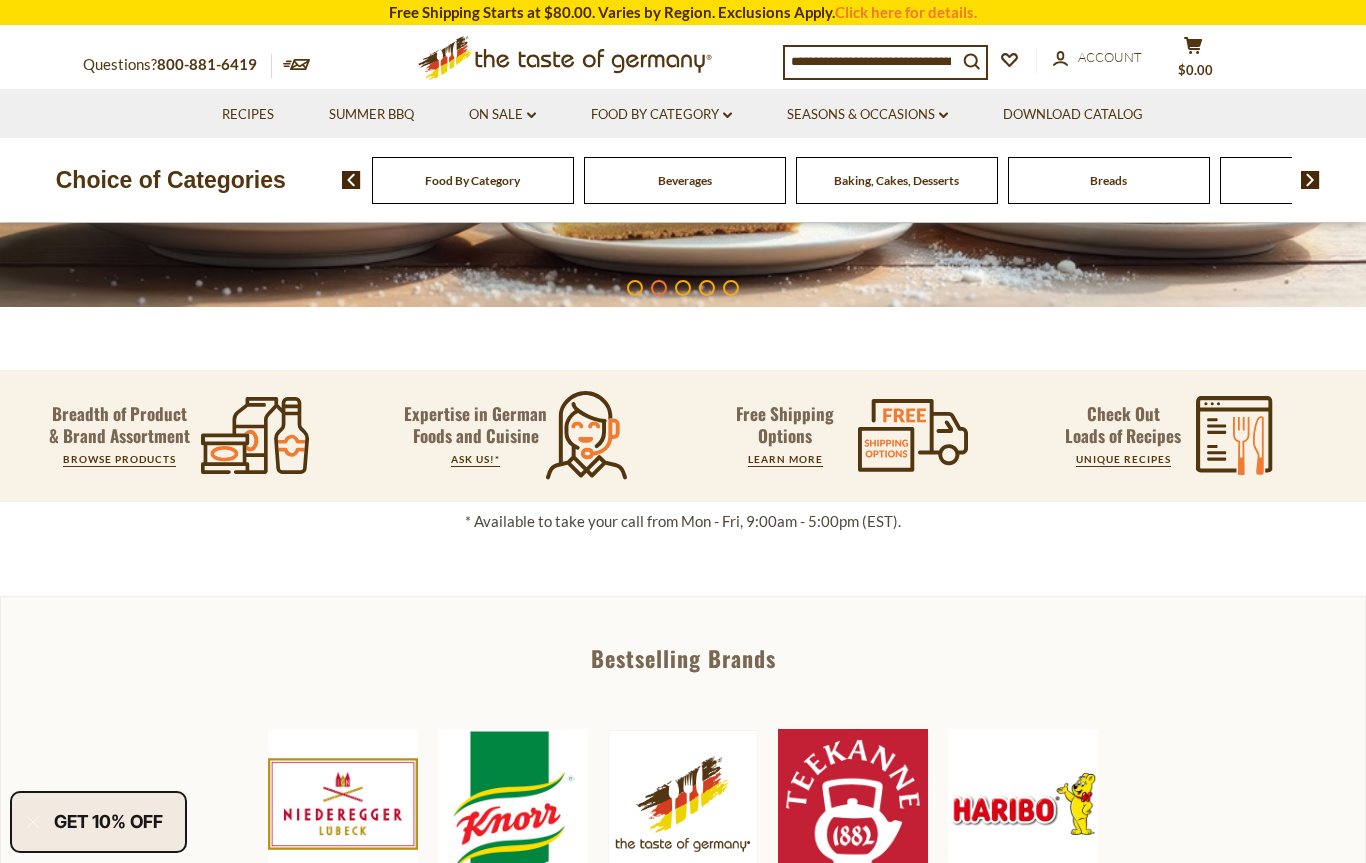 click on "Free Shipping Options" at bounding box center [785, 425] 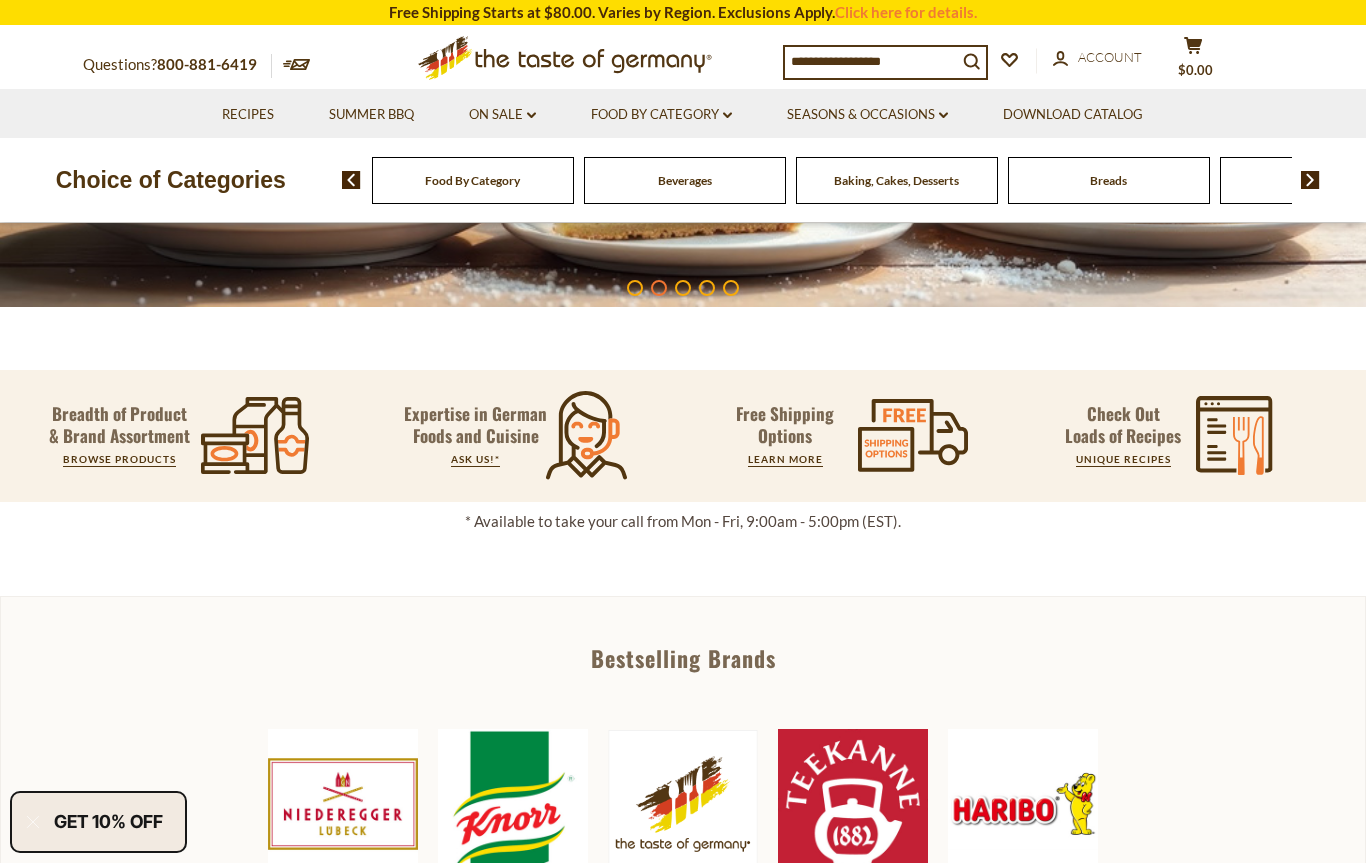 click on "LEARN MORE" at bounding box center (785, 459) 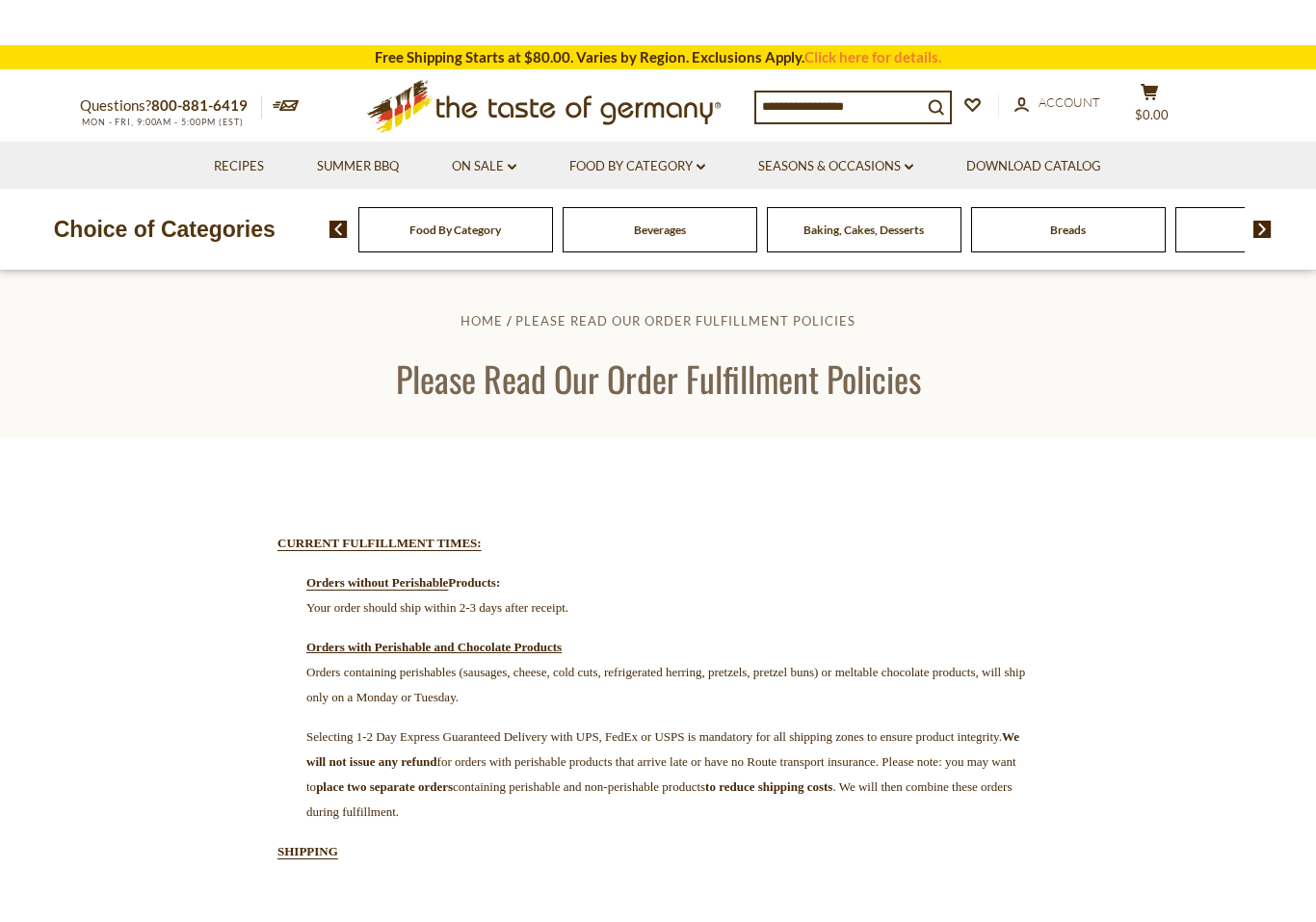 scroll, scrollTop: 0, scrollLeft: 0, axis: both 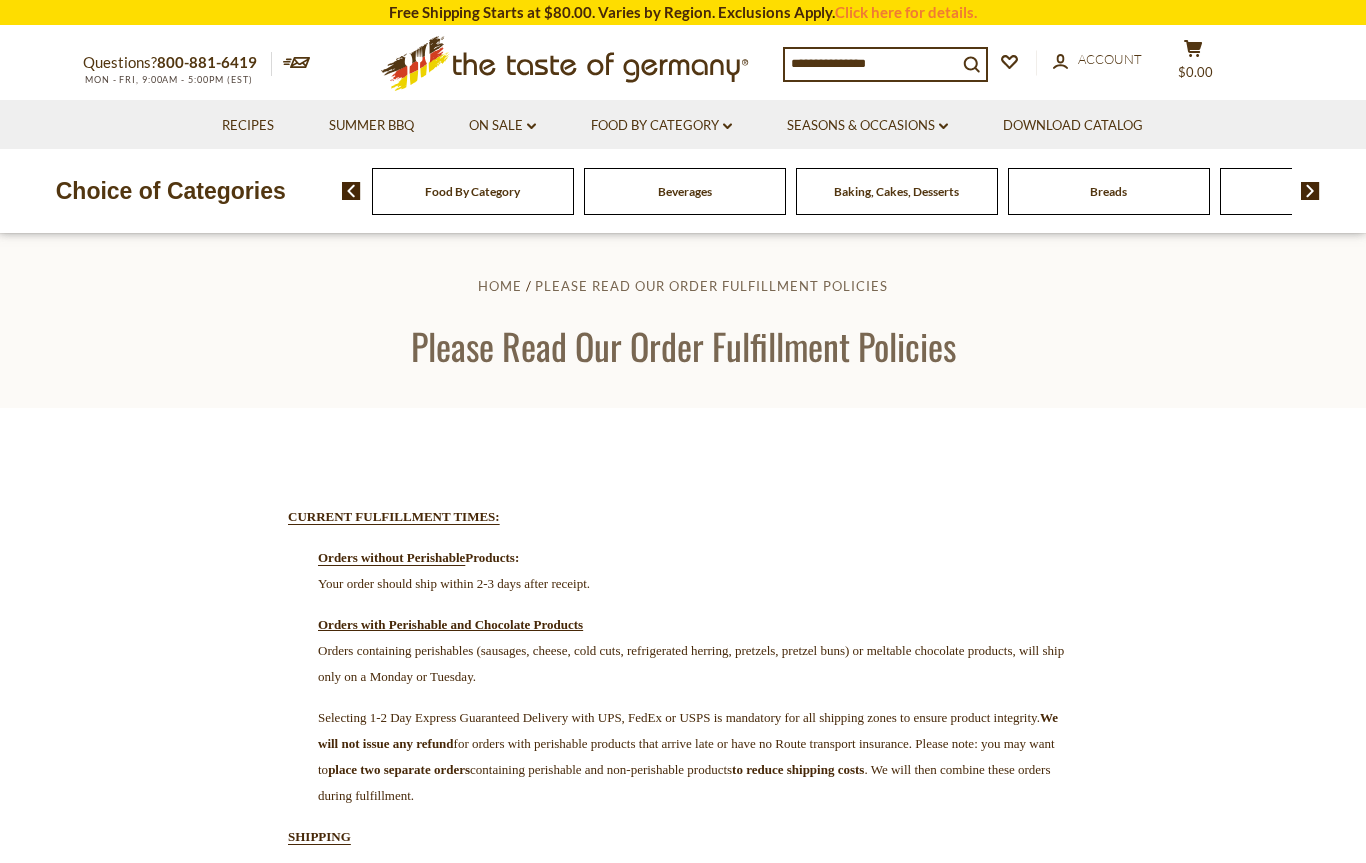 click on "CURRENT FULFILLMENT TIMES:
Orders without Perishable  Products: Your order should ship within 2-3 days after receipt.
Orders with Perishable and Chocolate Products Orders containing perishables (sausages, cheese, cold cuts, refrigerated herring, pretzels, pretzel buns) or meltable chocolate products, will ship only on a Monday or Tuesday.
Selecting 1-2 Day Express Guaranteed Delivery with UPS, FedEx or USPS is mandatory for all shipping zones to ensure product integrity.   We will not issue any refund  for orders with perishable products that arrive late or have no Route transport insurance. Please note: you may want to  place two separate orders  containing perishable and non-perishable products  to reduce shipping costs . We will then combine these orders during fulfillment.
SHIPPING
Free Shipping:
Free shipping applies to ground transportation only.   Please note:  wholesale, food-service, perishables and packages over 30 lbs.
Pick Up" at bounding box center [683, 3047] 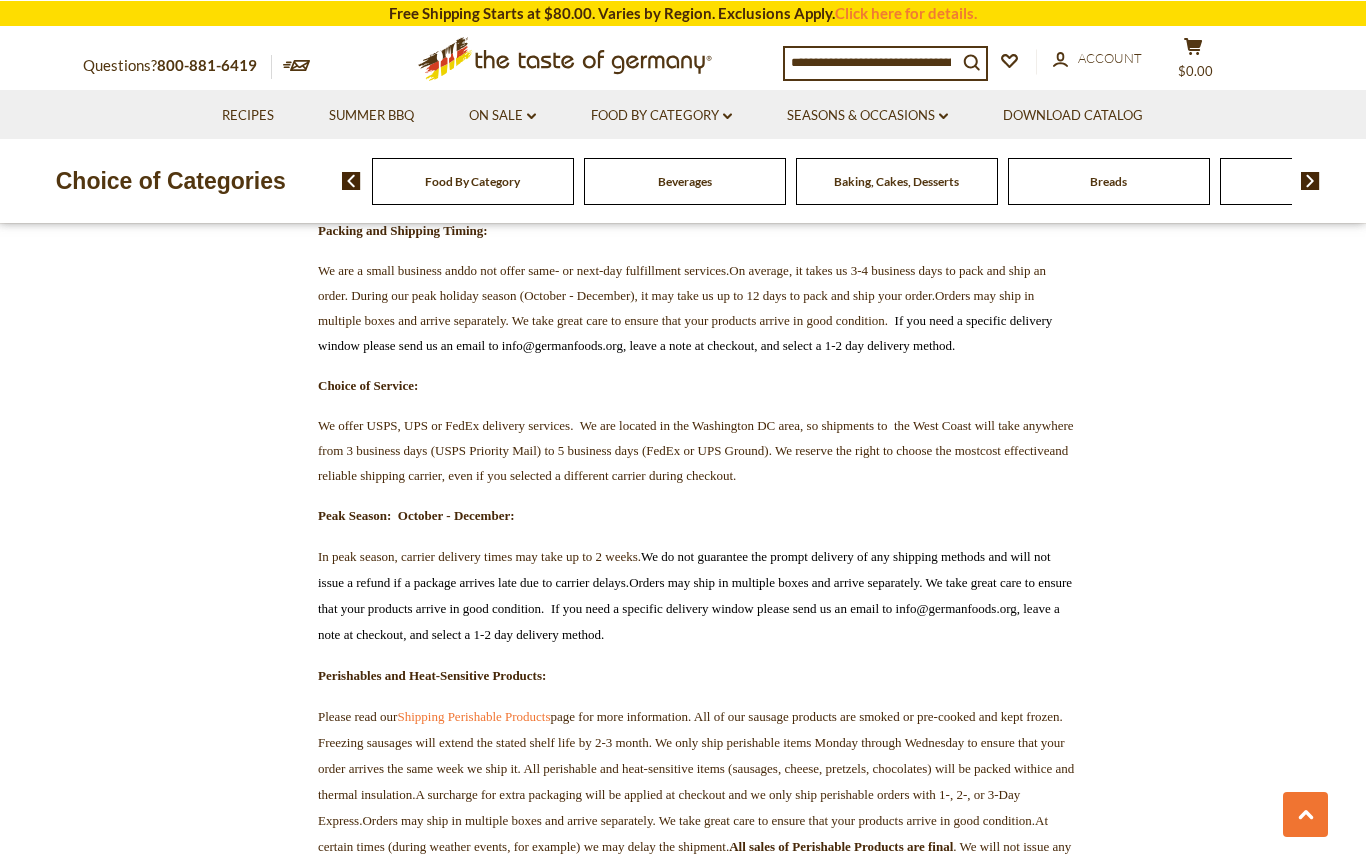 scroll, scrollTop: 1855, scrollLeft: 0, axis: vertical 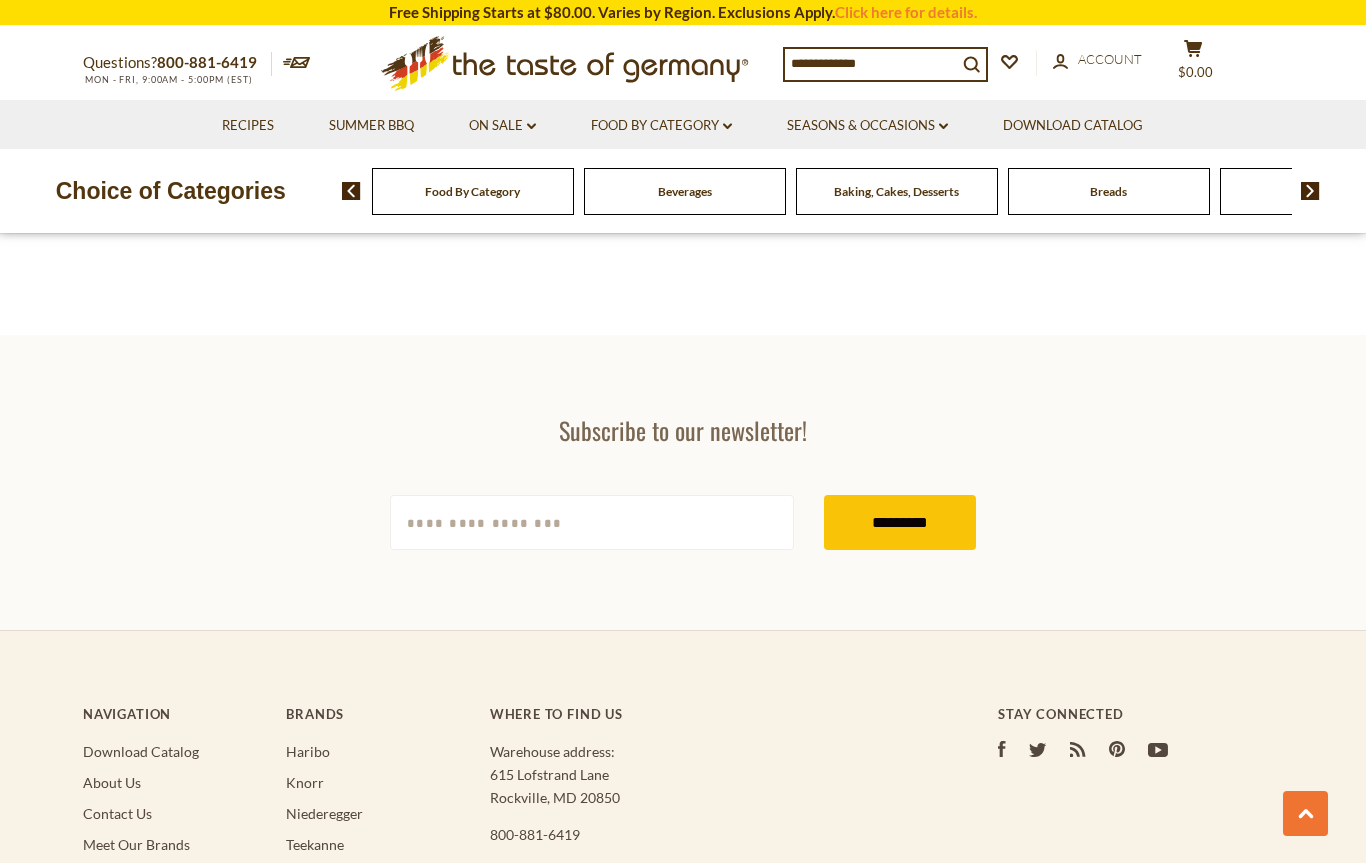 type on "*********" 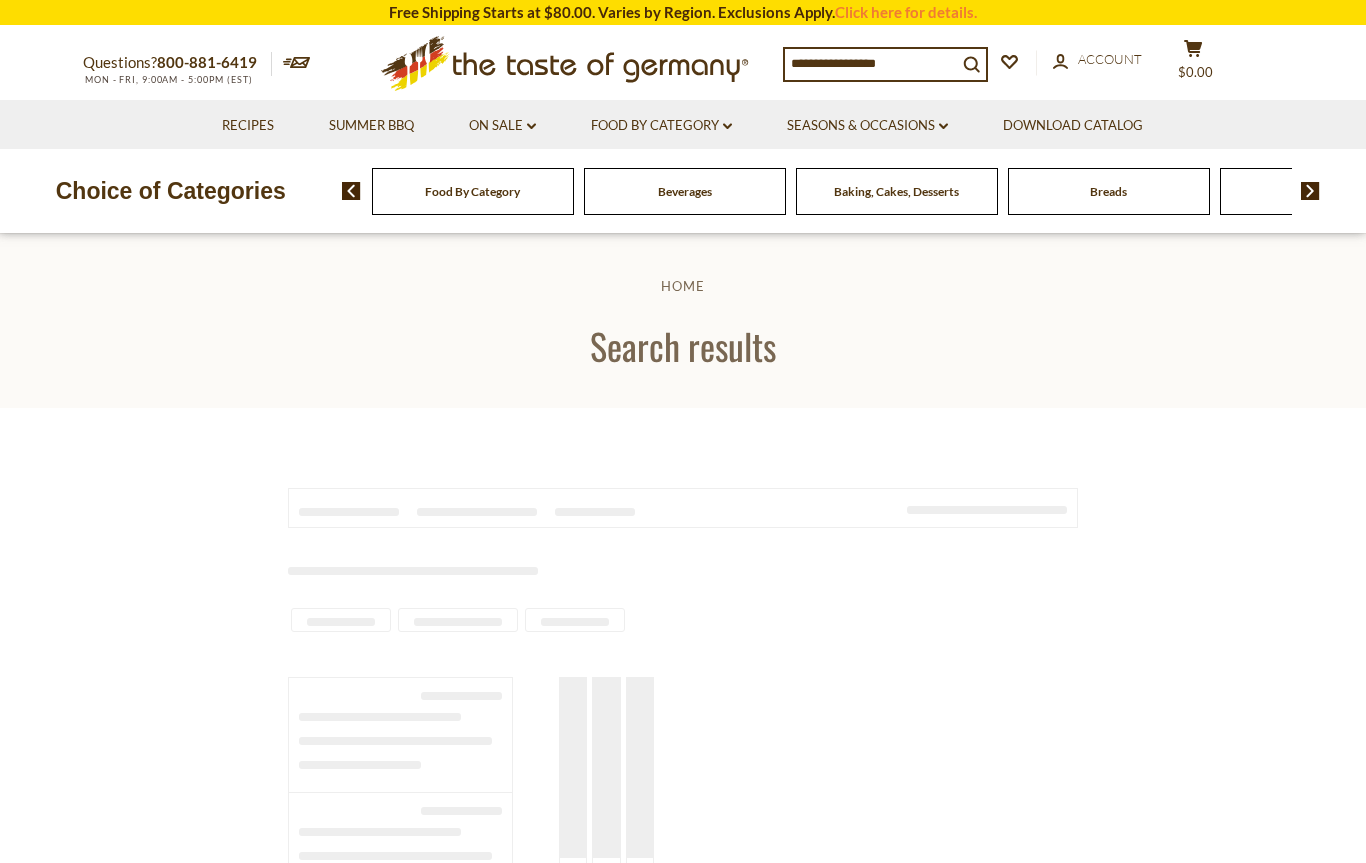 type on "***" 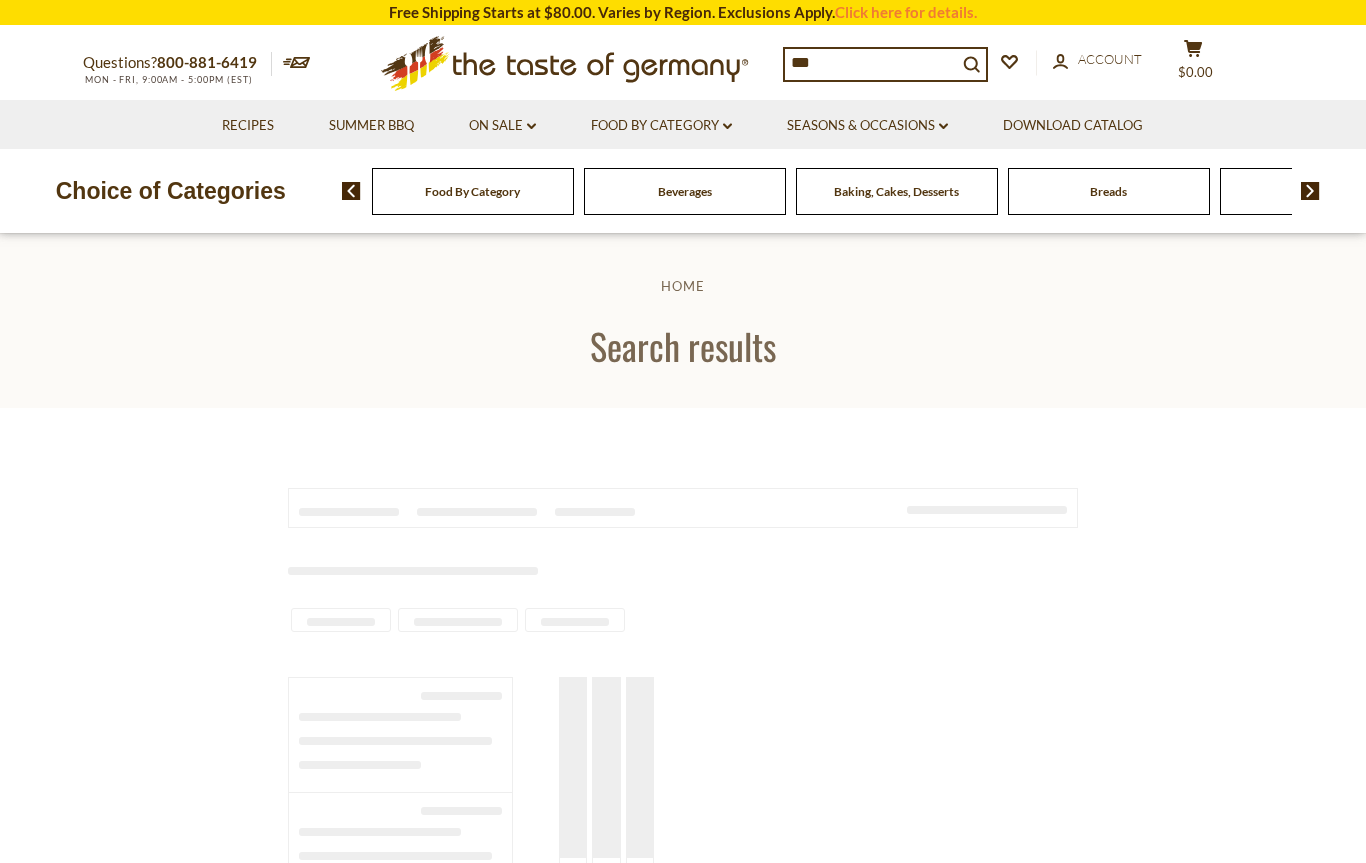 scroll, scrollTop: 15, scrollLeft: 0, axis: vertical 